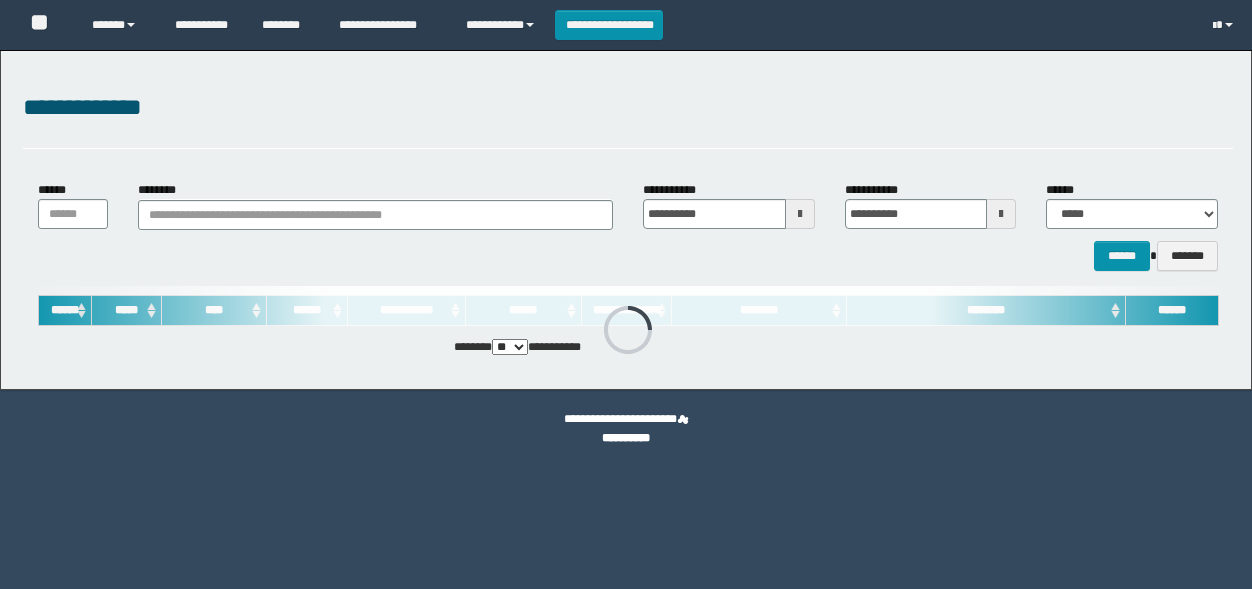 scroll, scrollTop: 0, scrollLeft: 0, axis: both 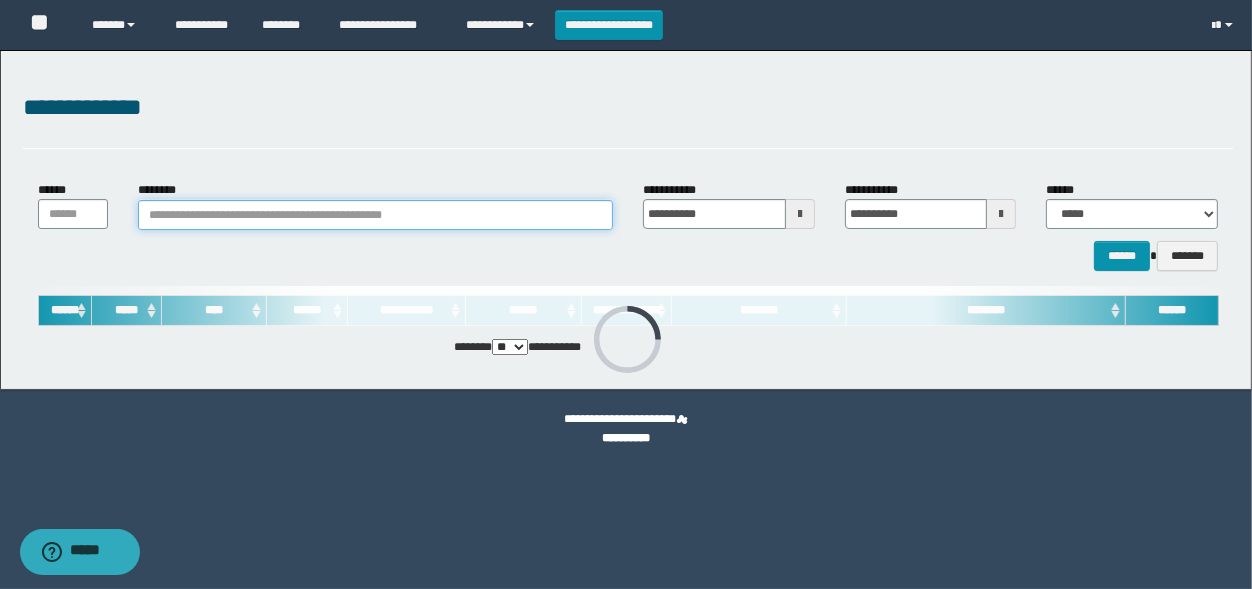 click on "********" at bounding box center (375, 215) 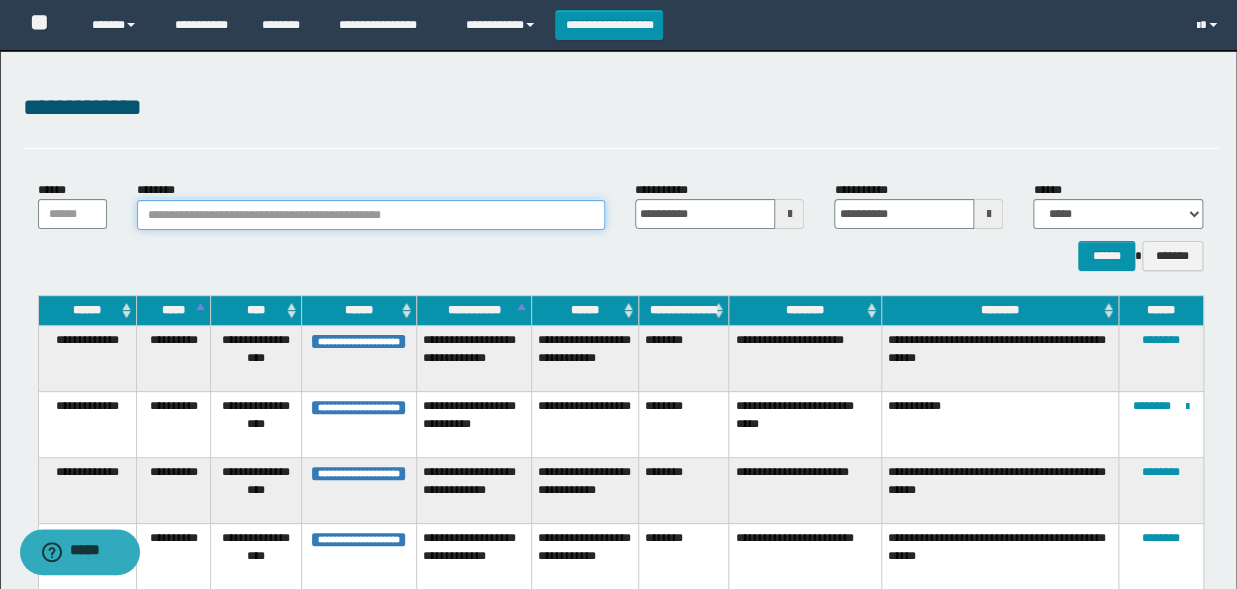 click on "********" at bounding box center [371, 215] 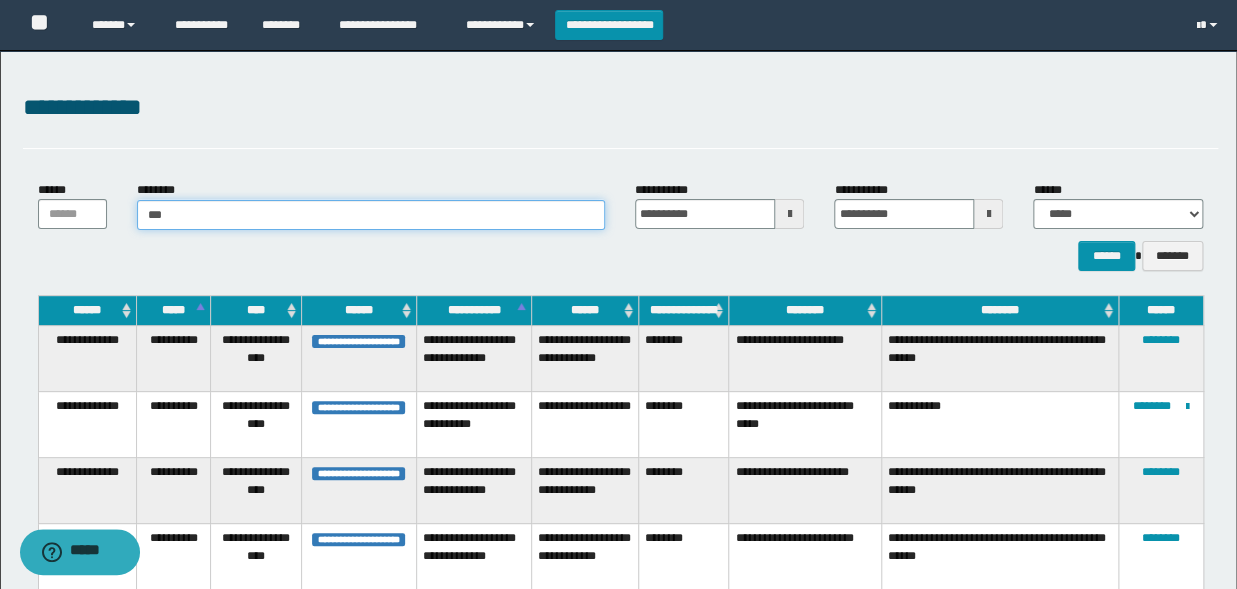 type on "****" 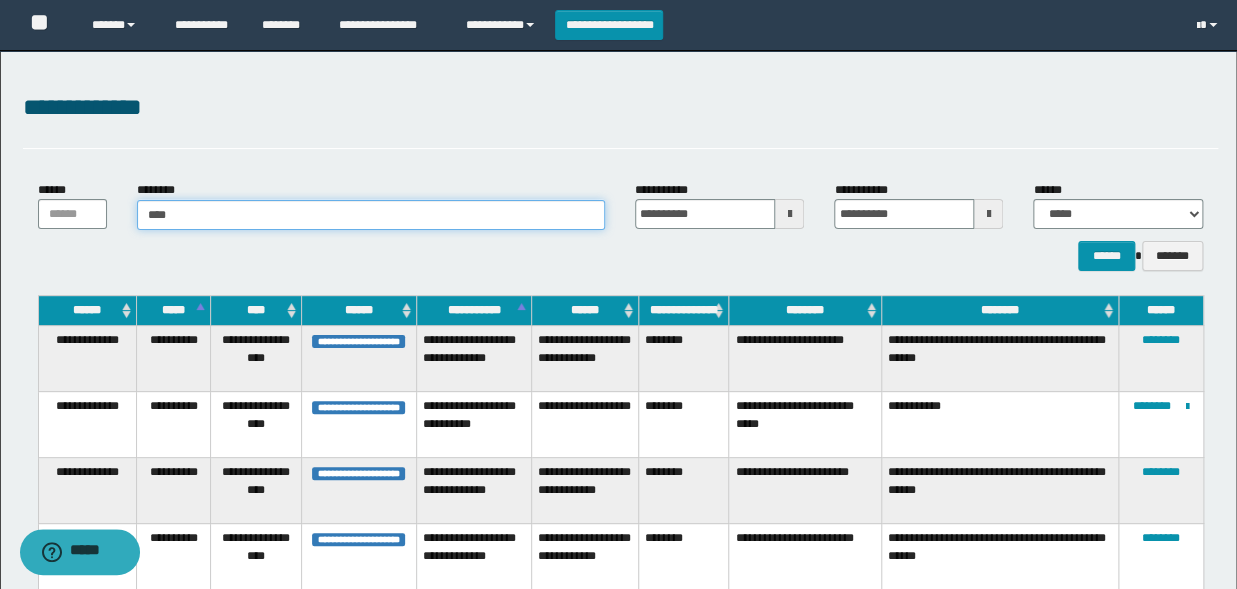 type 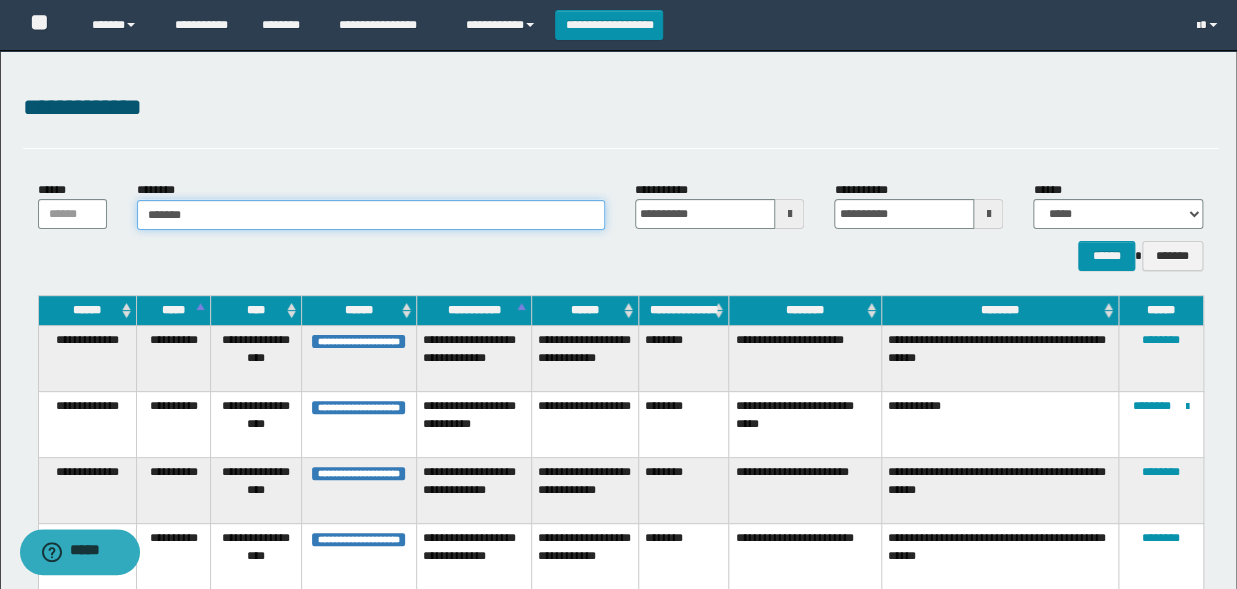 type on "********" 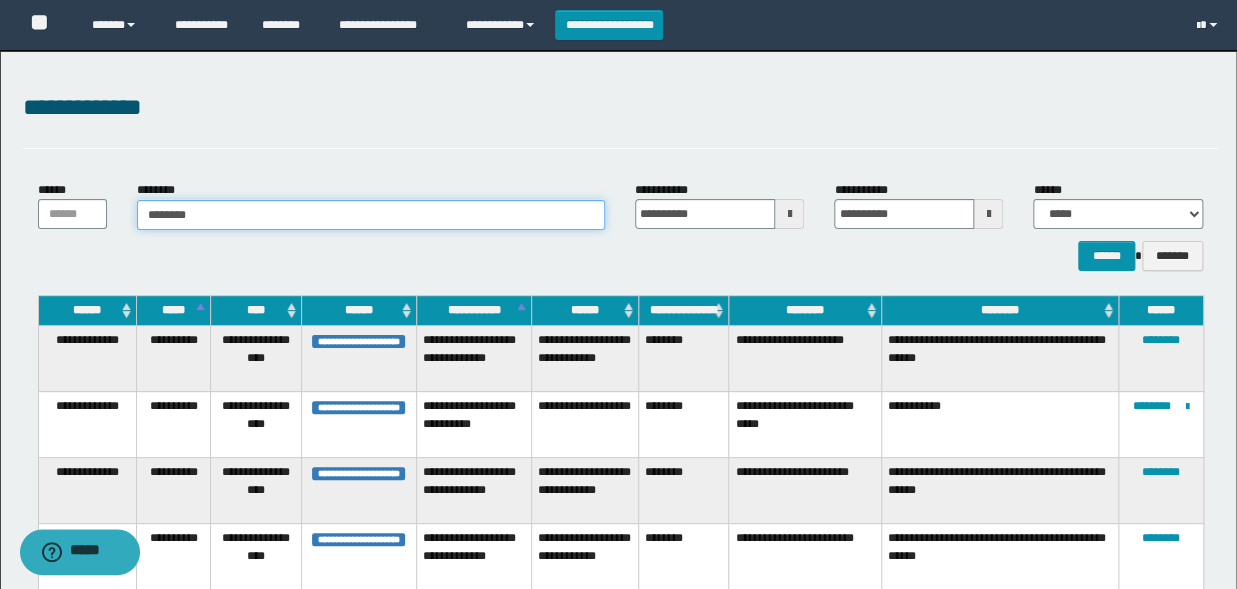 type on "********" 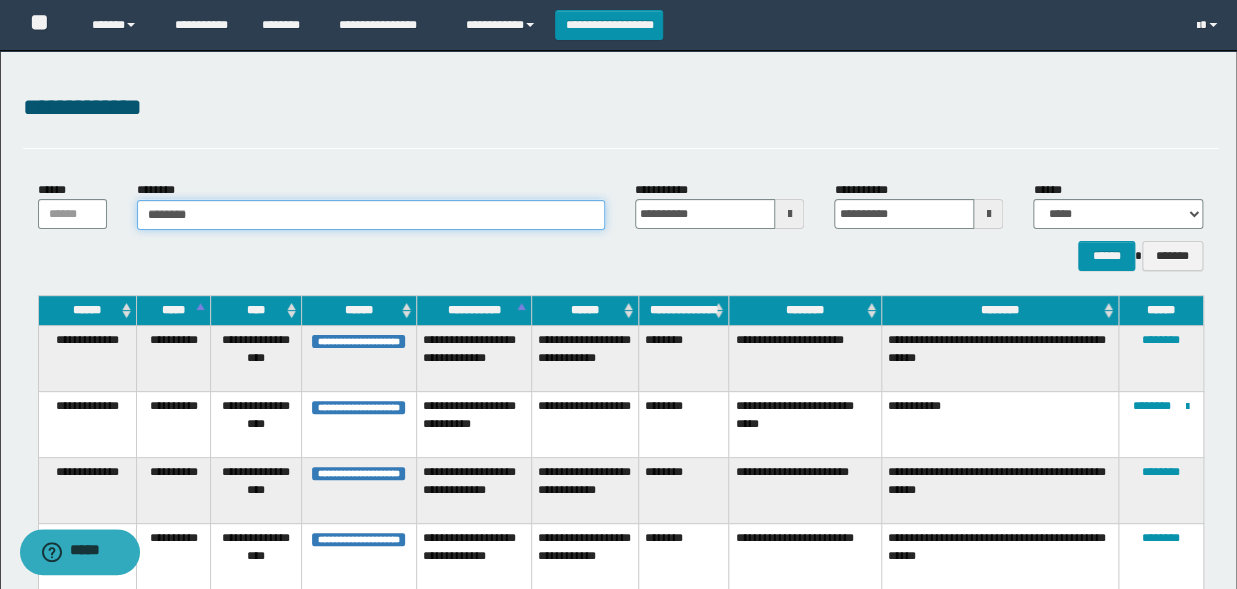 type 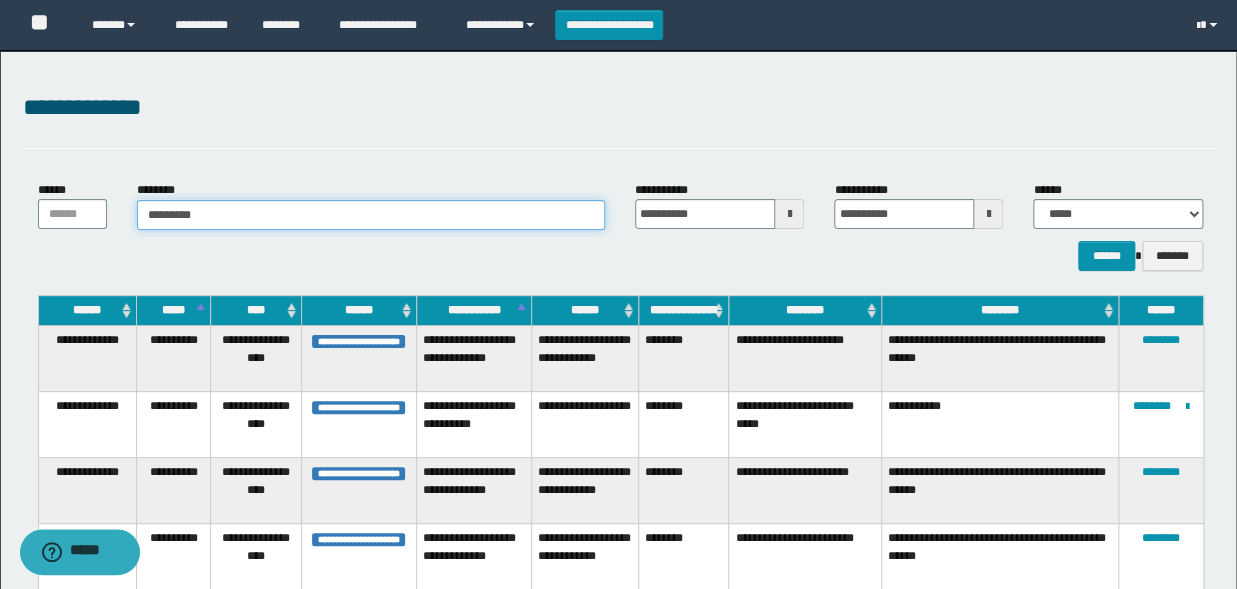 type on "**********" 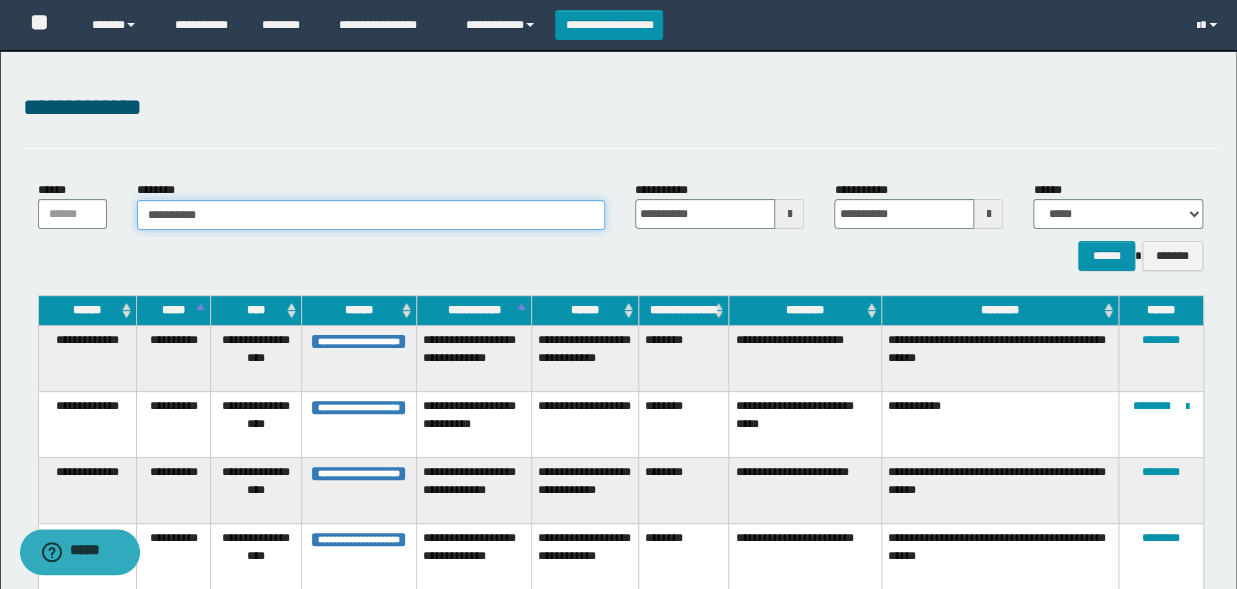 type on "**********" 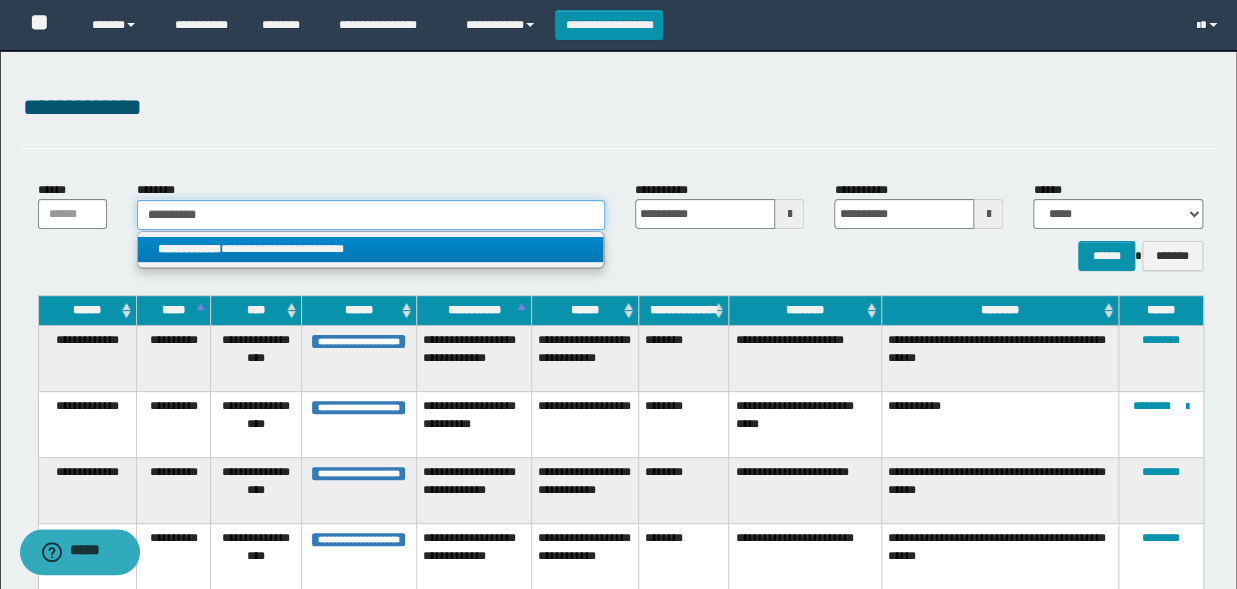 type on "**********" 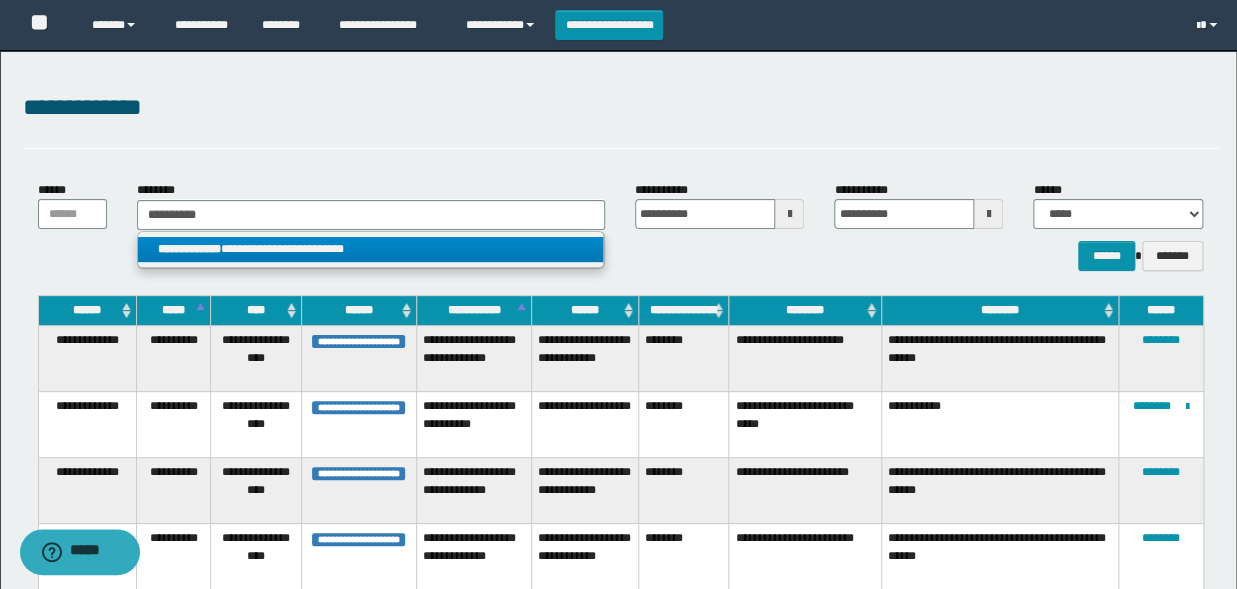 click on "**********" at bounding box center [370, 249] 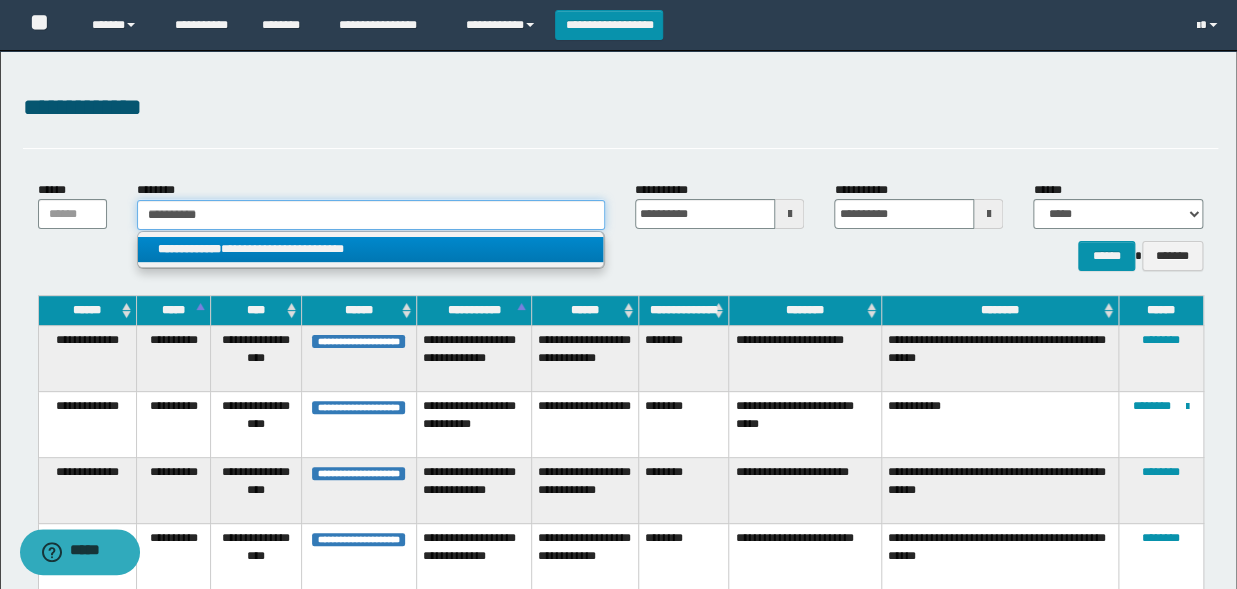 type 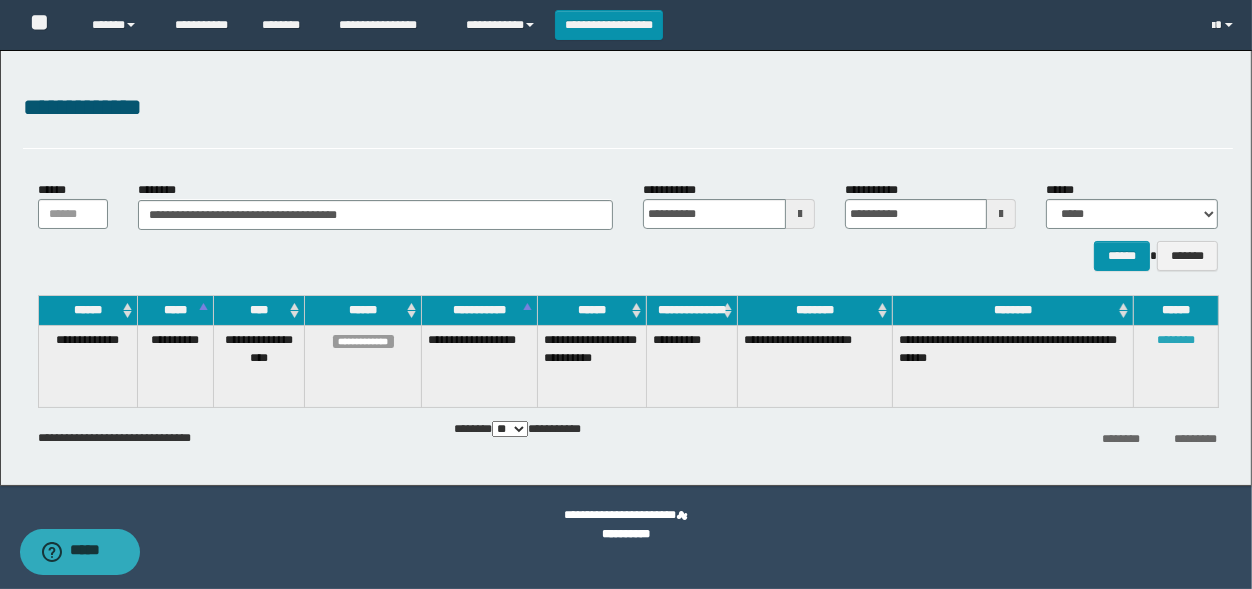 click on "********" at bounding box center [1176, 340] 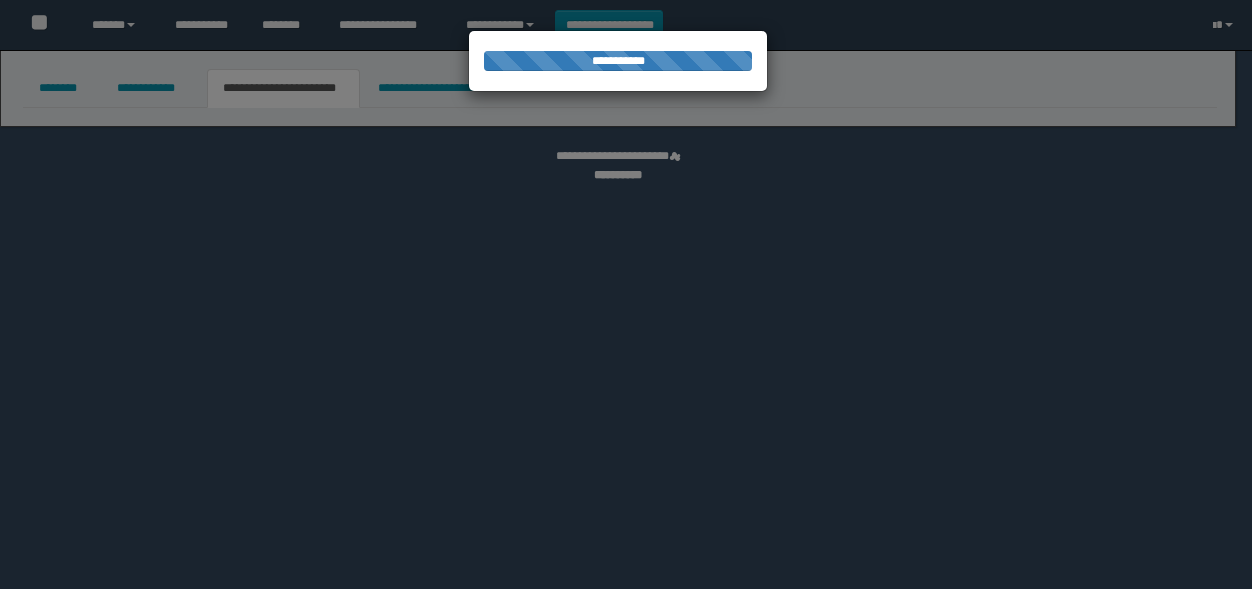 scroll, scrollTop: 0, scrollLeft: 0, axis: both 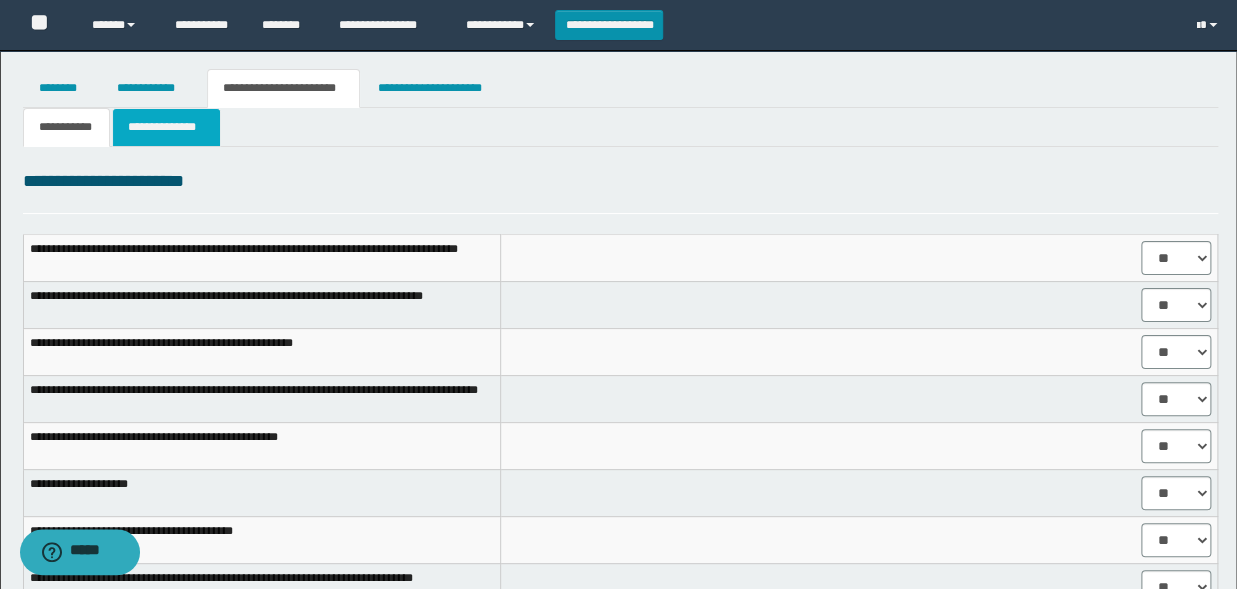 click on "**********" at bounding box center [166, 127] 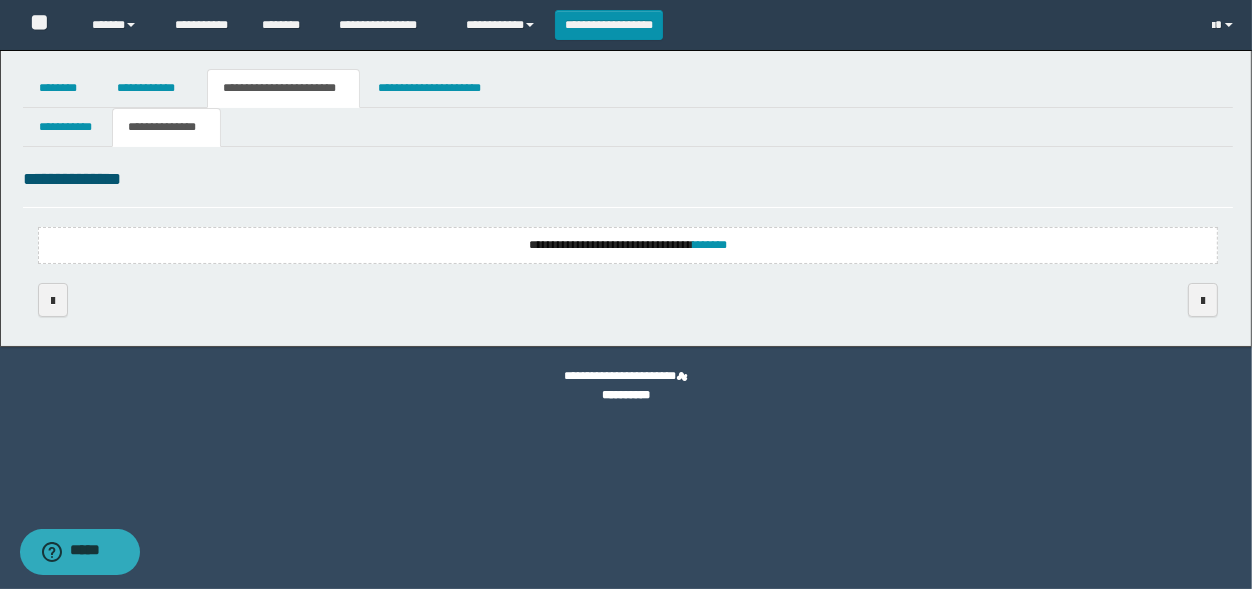 click on "**********" at bounding box center (628, 245) 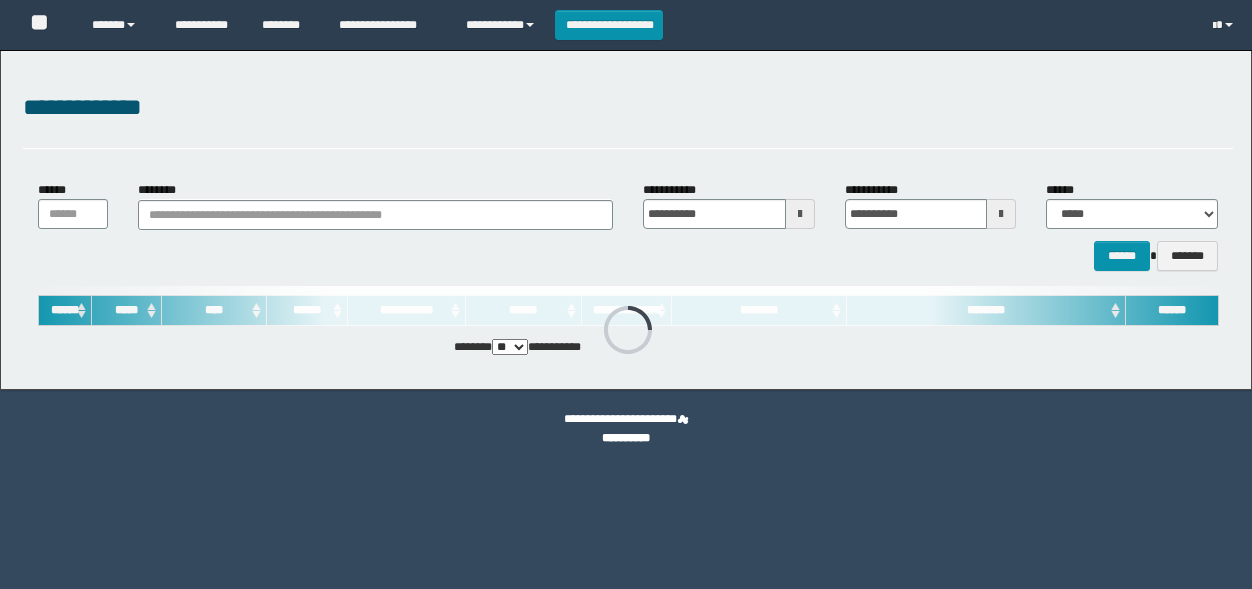 scroll, scrollTop: 0, scrollLeft: 0, axis: both 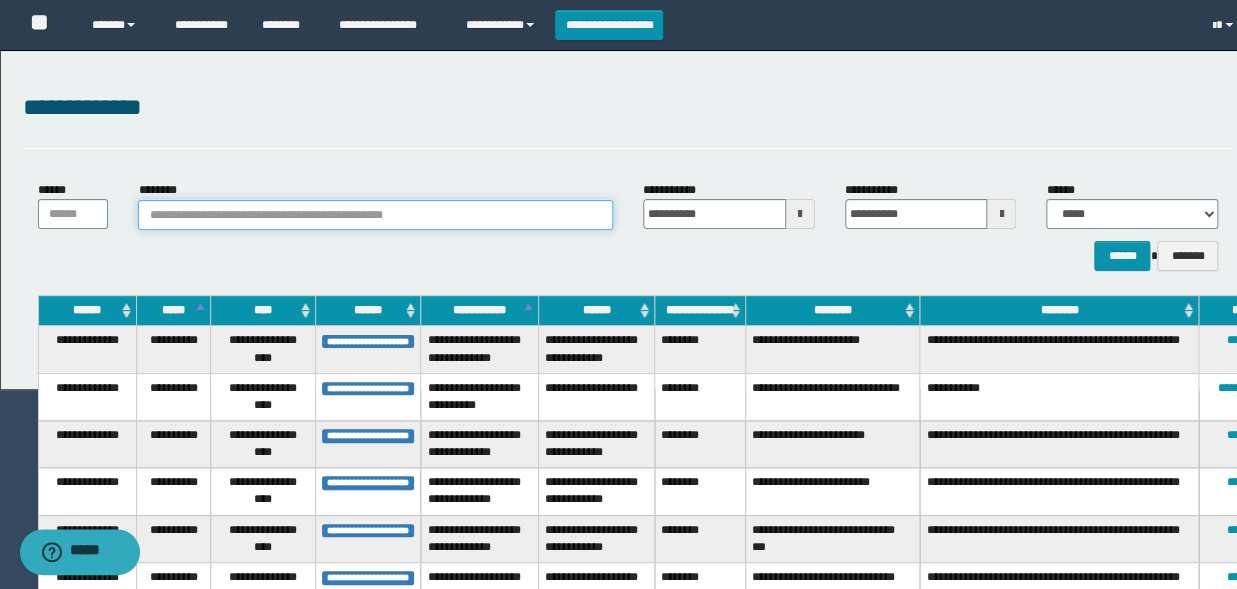 click on "********" at bounding box center [375, 215] 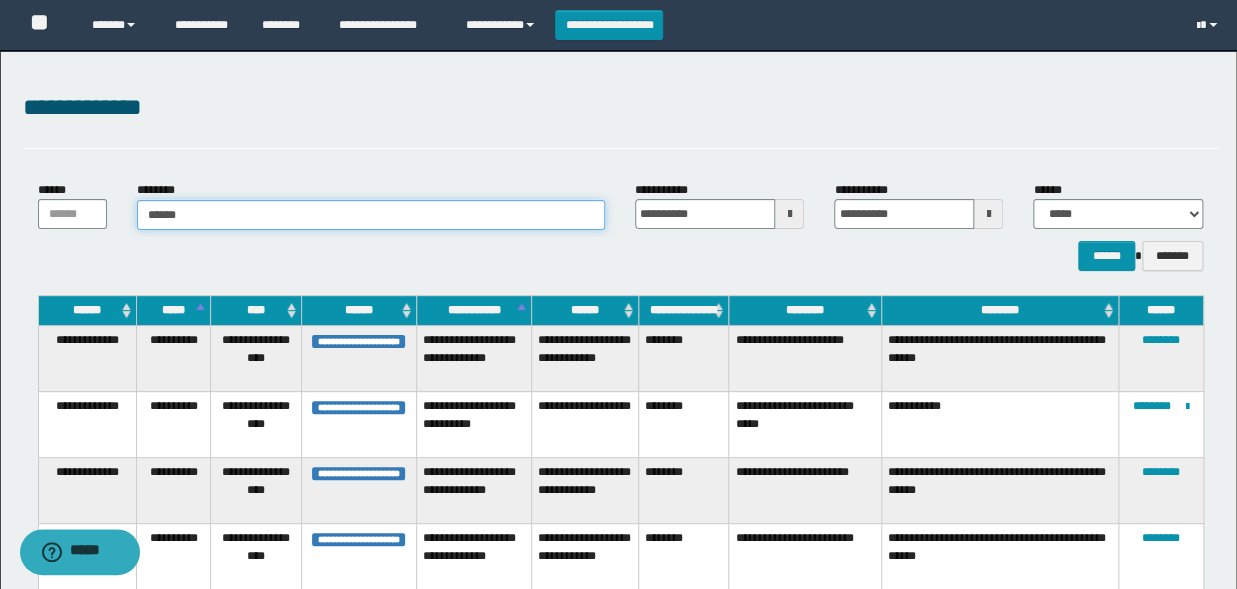 type on "*******" 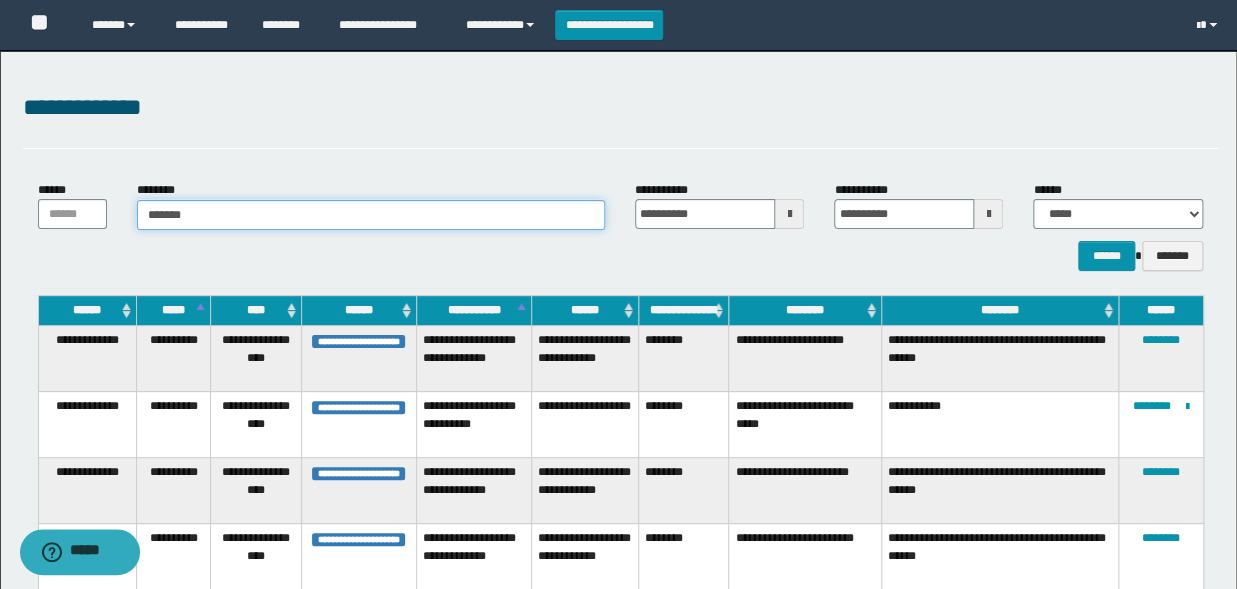 type on "*******" 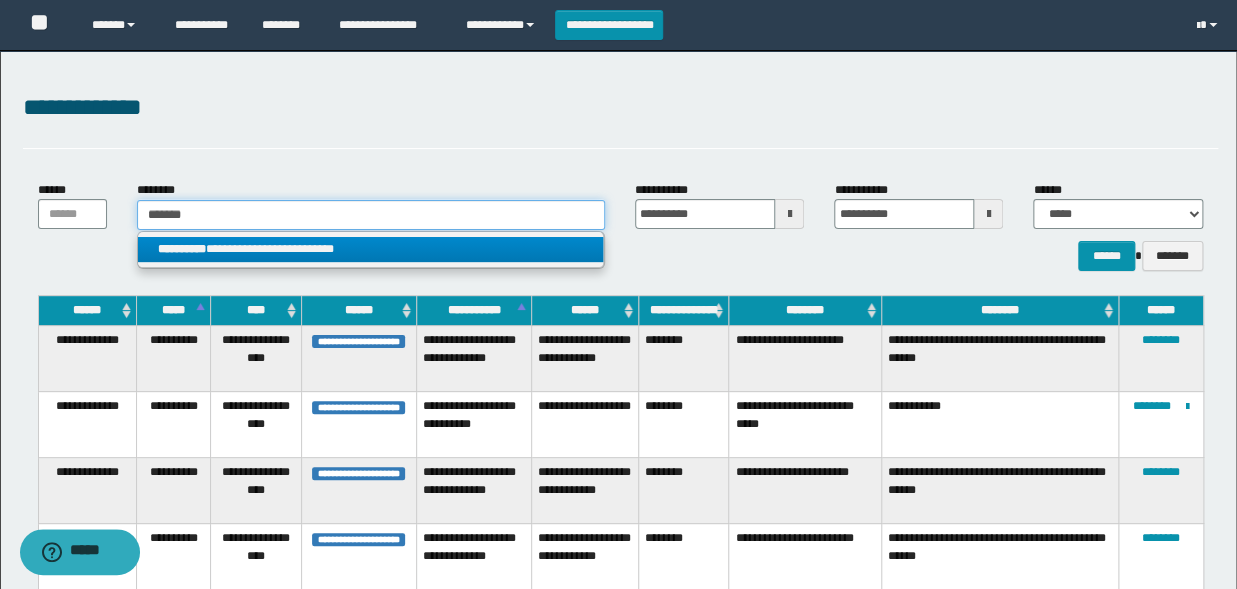 type on "*******" 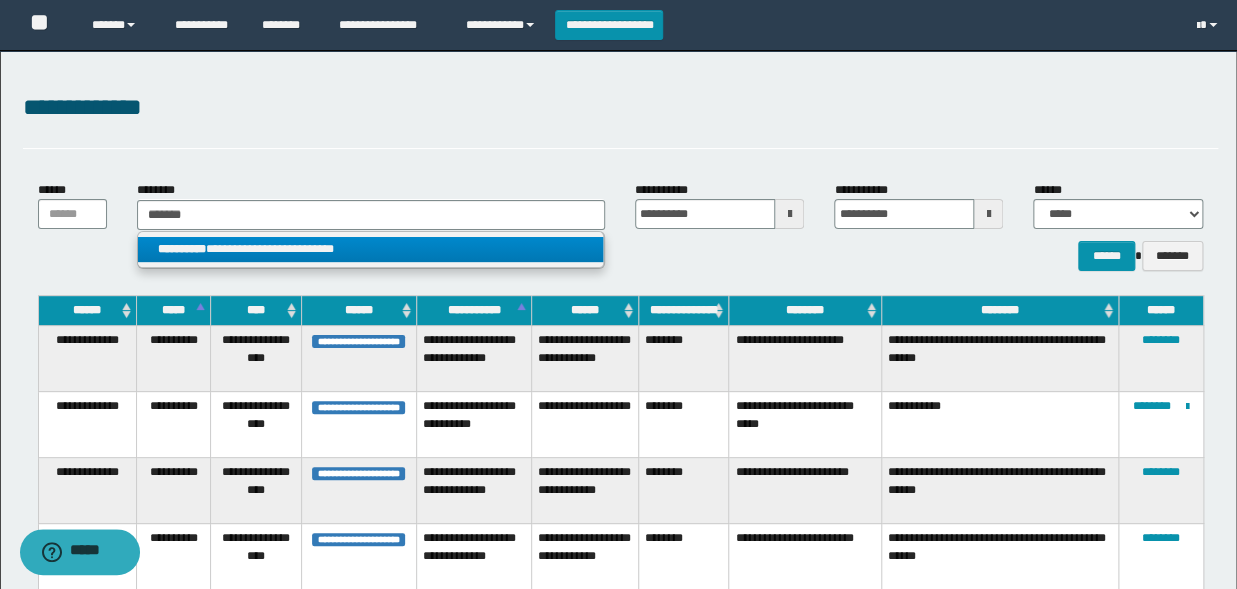 click on "**********" at bounding box center [371, 250] 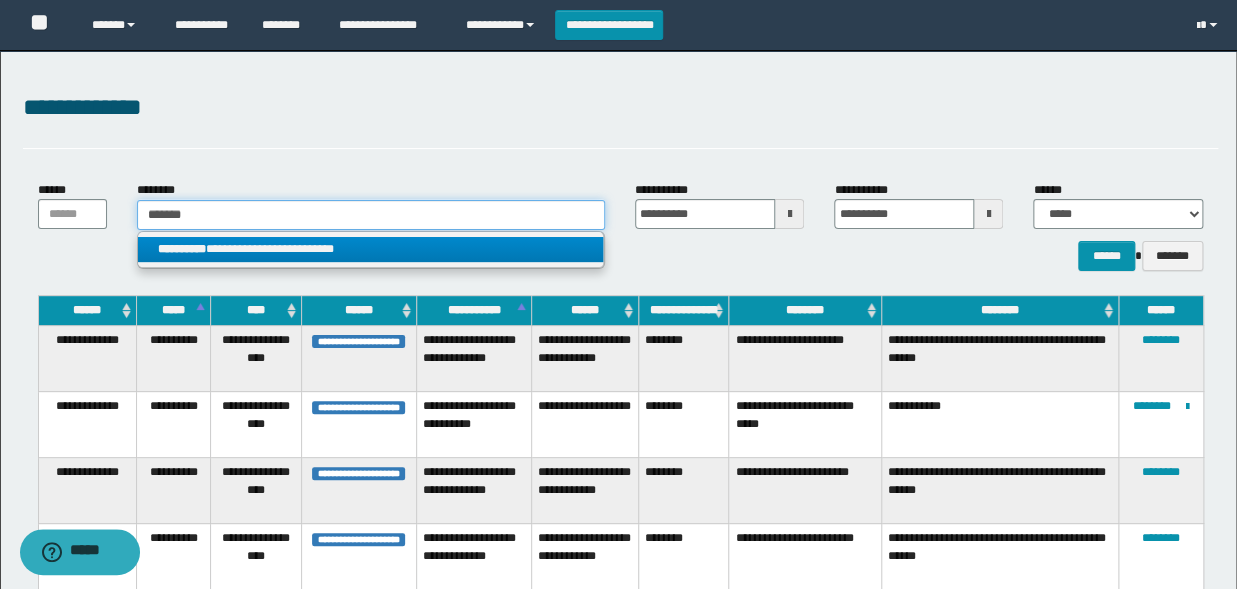 type 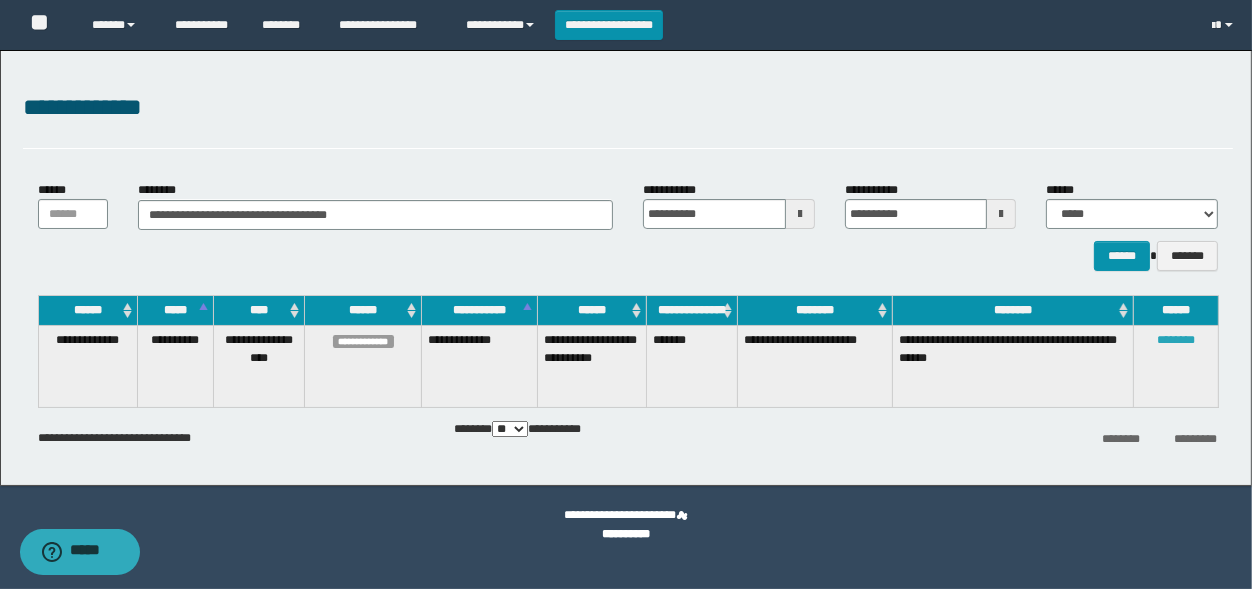 click on "********" at bounding box center [1176, 340] 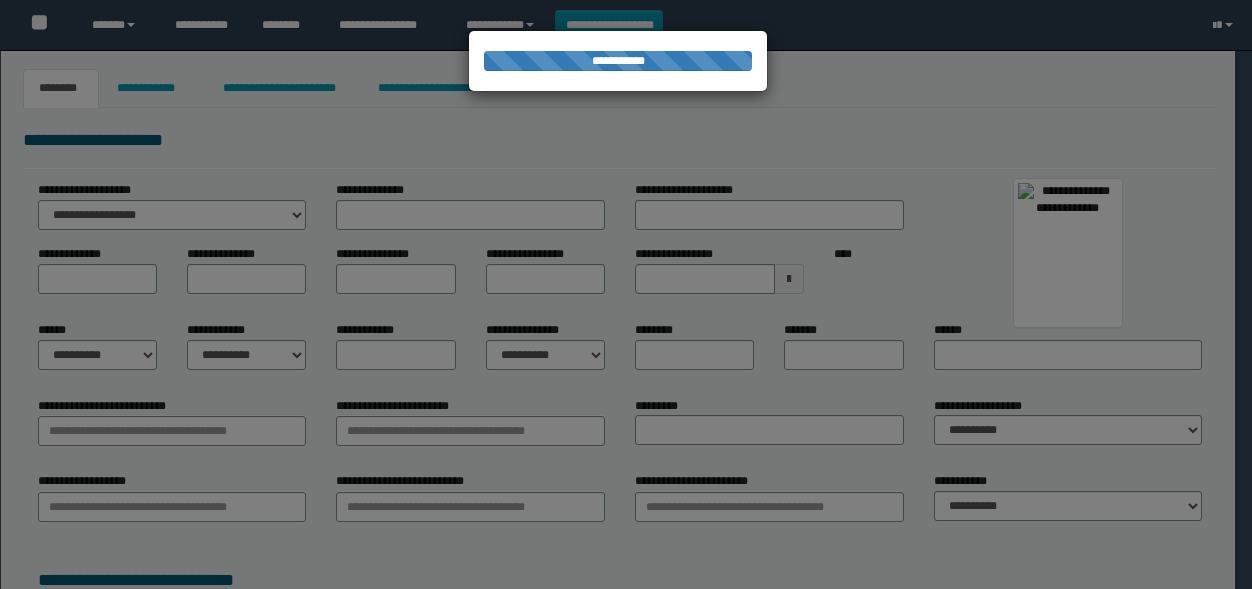 scroll, scrollTop: 0, scrollLeft: 0, axis: both 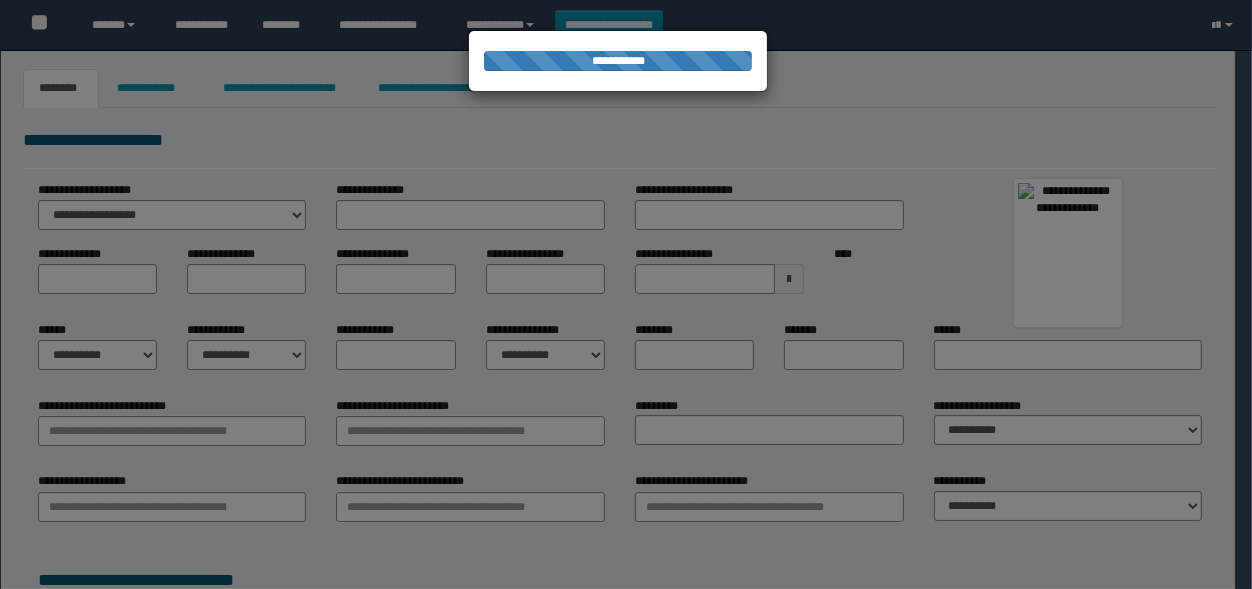 type on "******" 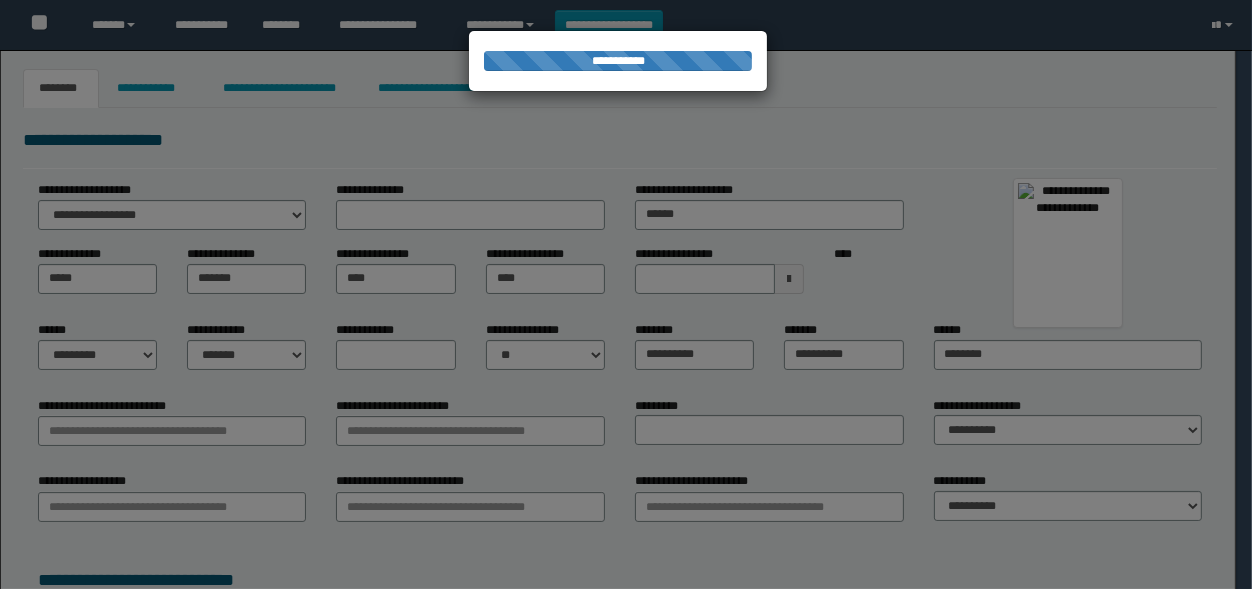 type on "*********" 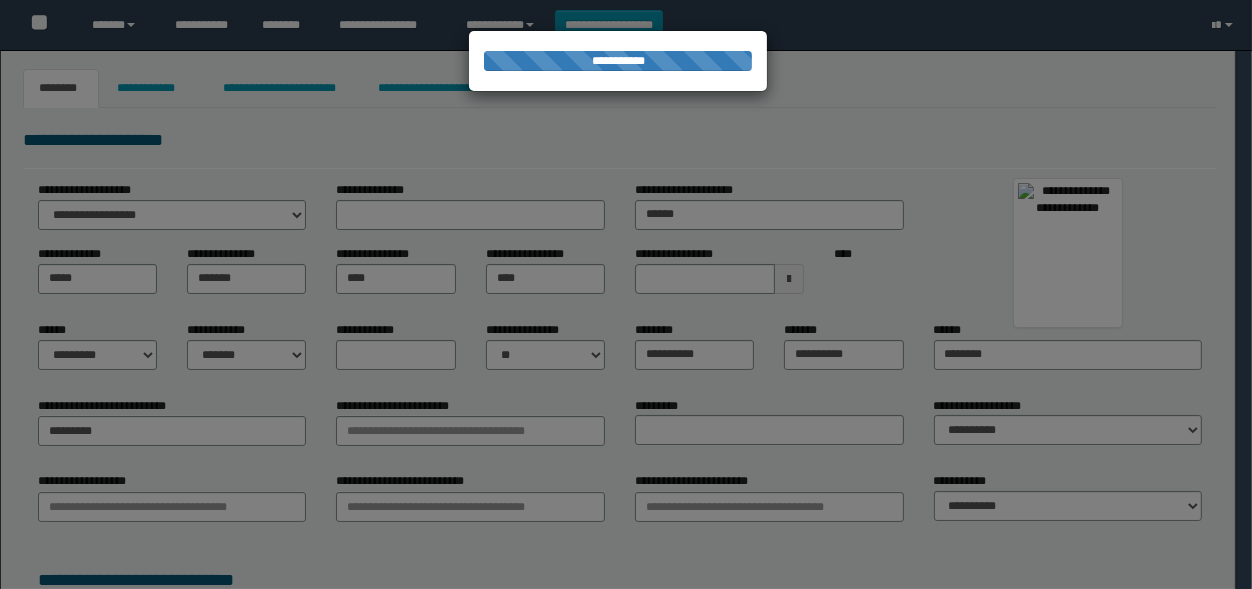 type on "********" 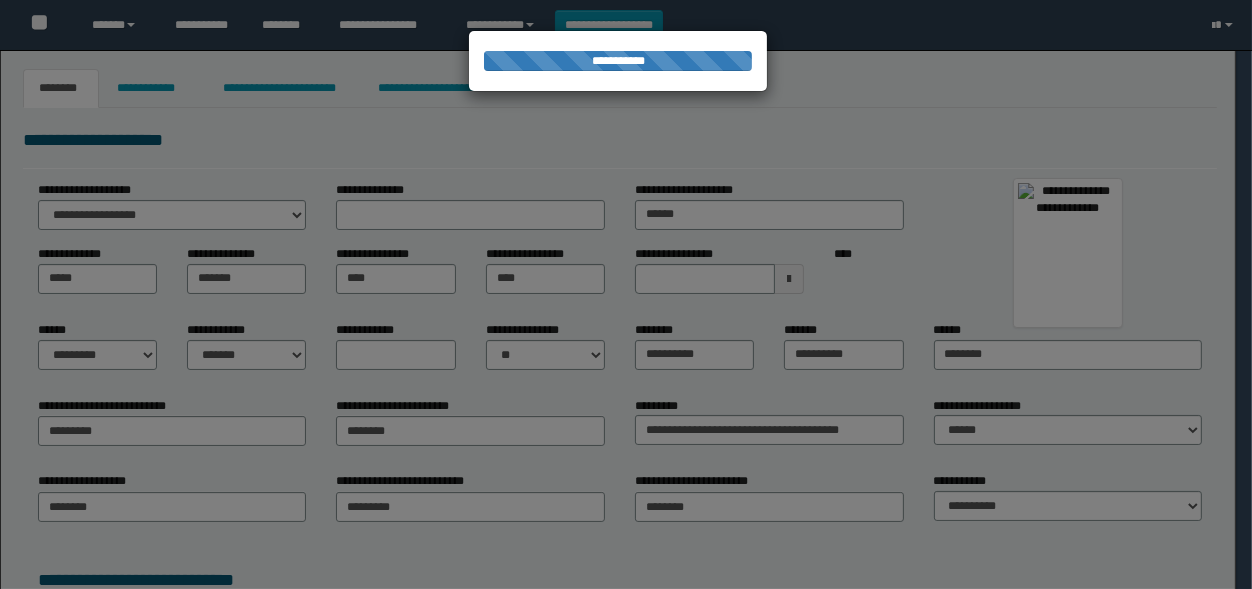 select on "*" 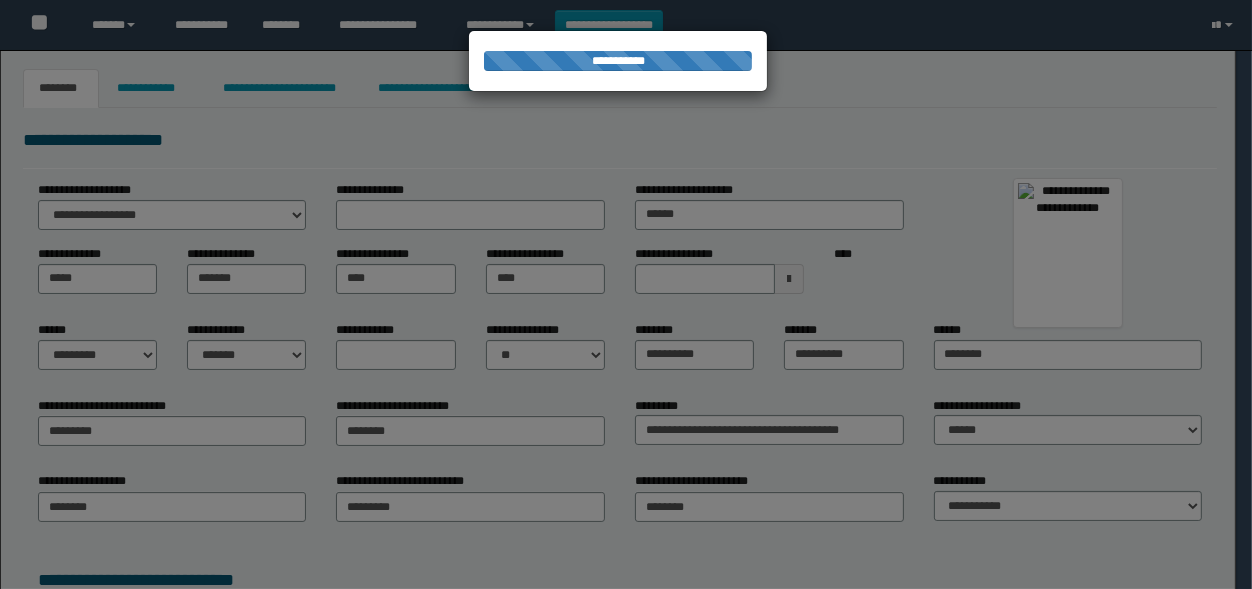 select on "*" 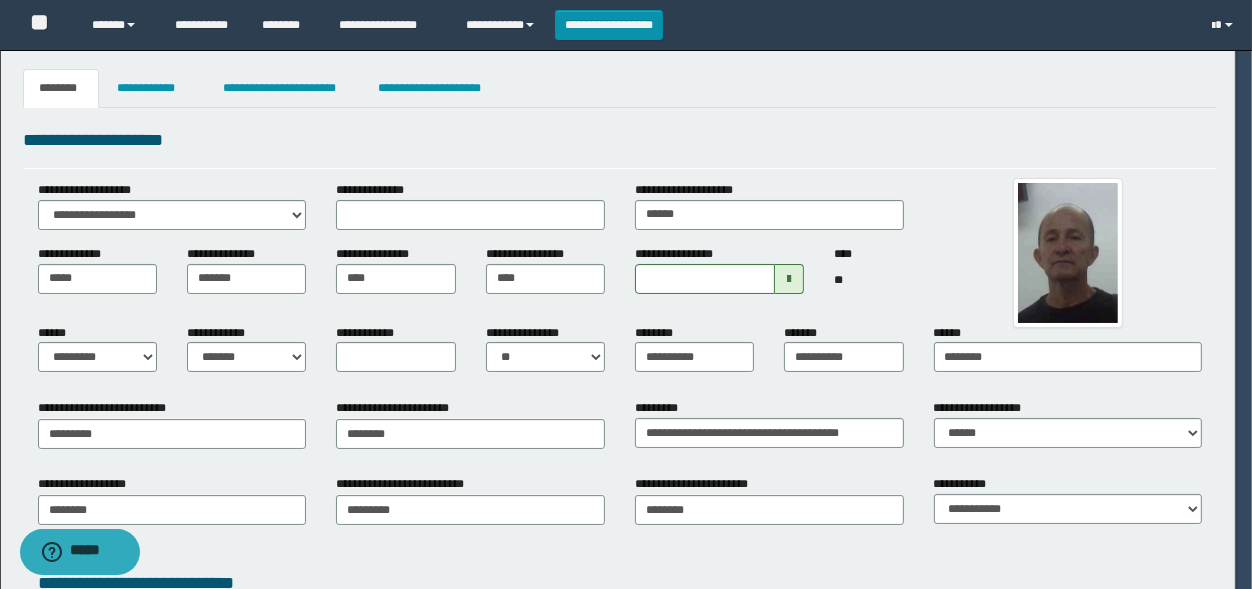 scroll, scrollTop: 0, scrollLeft: 0, axis: both 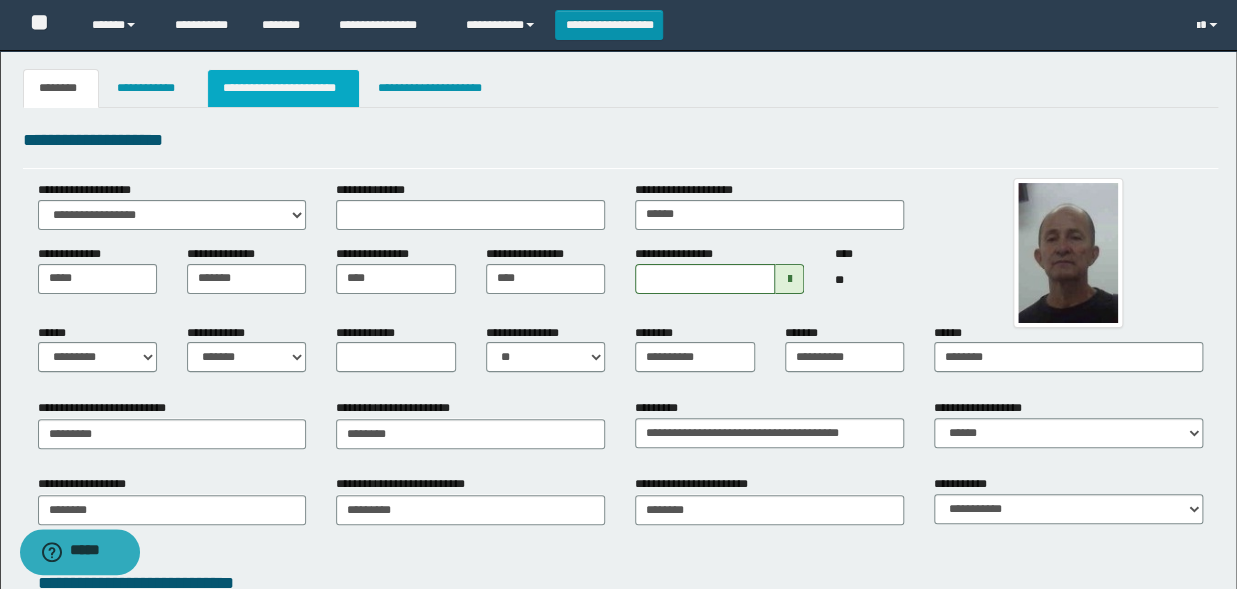click on "**********" at bounding box center (284, 88) 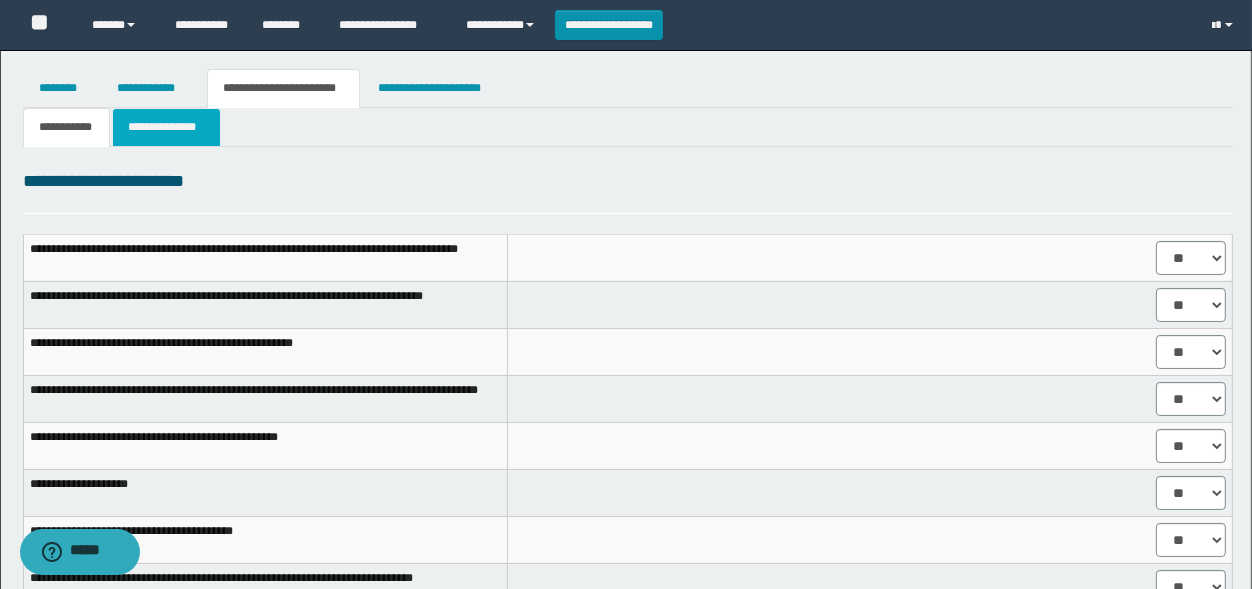 click on "**********" at bounding box center (166, 127) 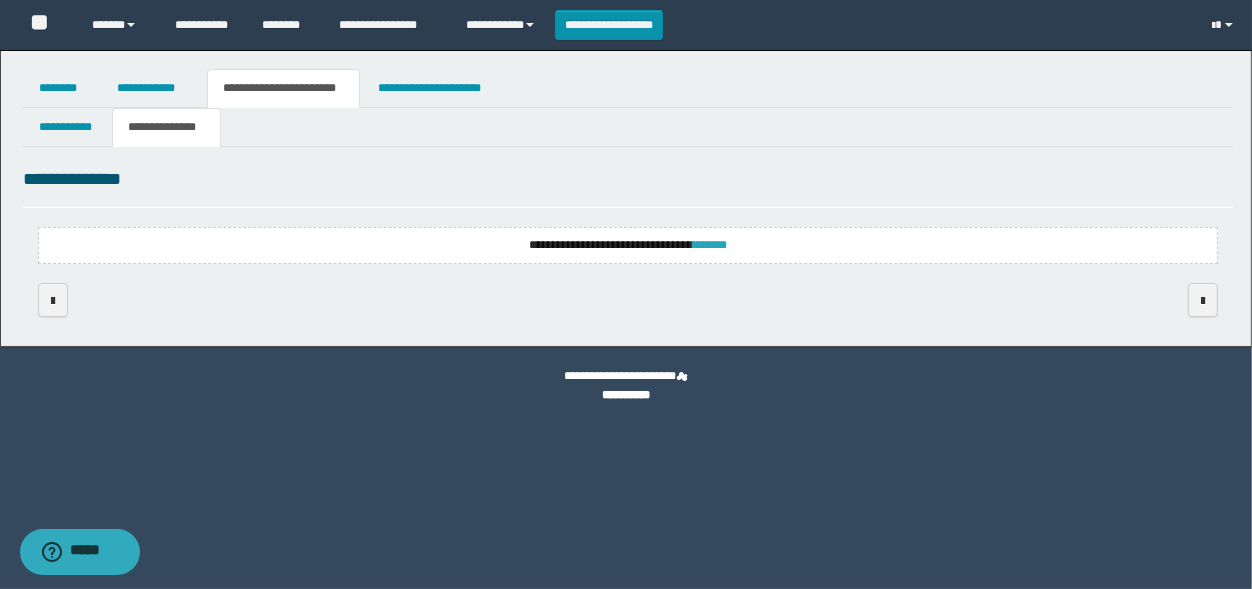 click on "*******" at bounding box center [710, 245] 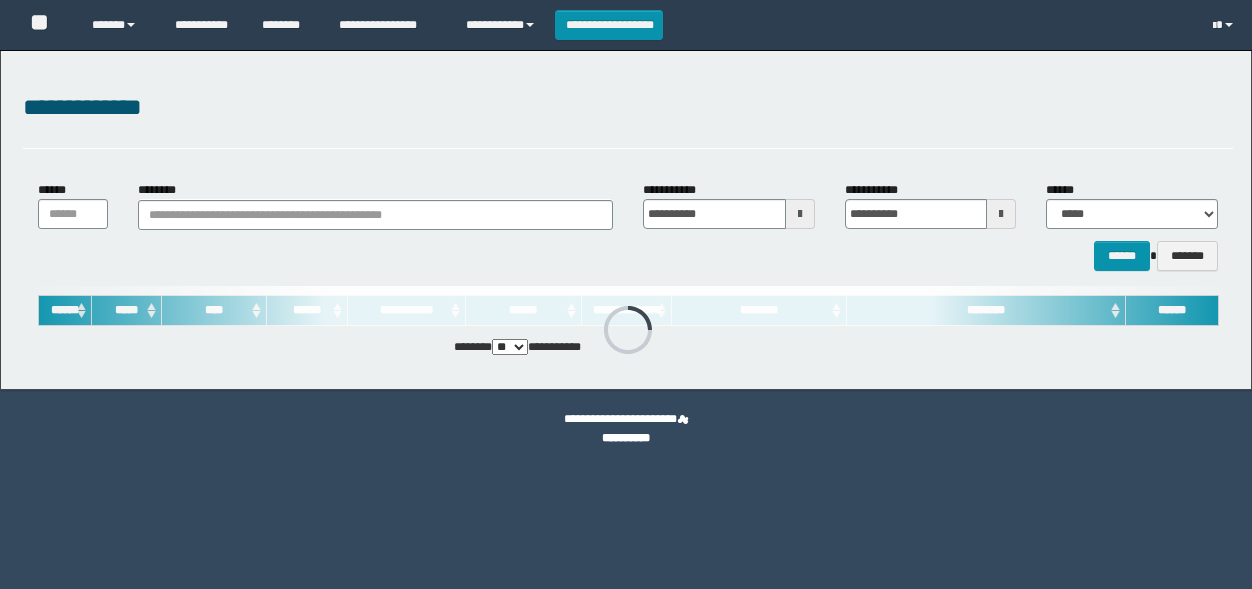 scroll, scrollTop: 0, scrollLeft: 0, axis: both 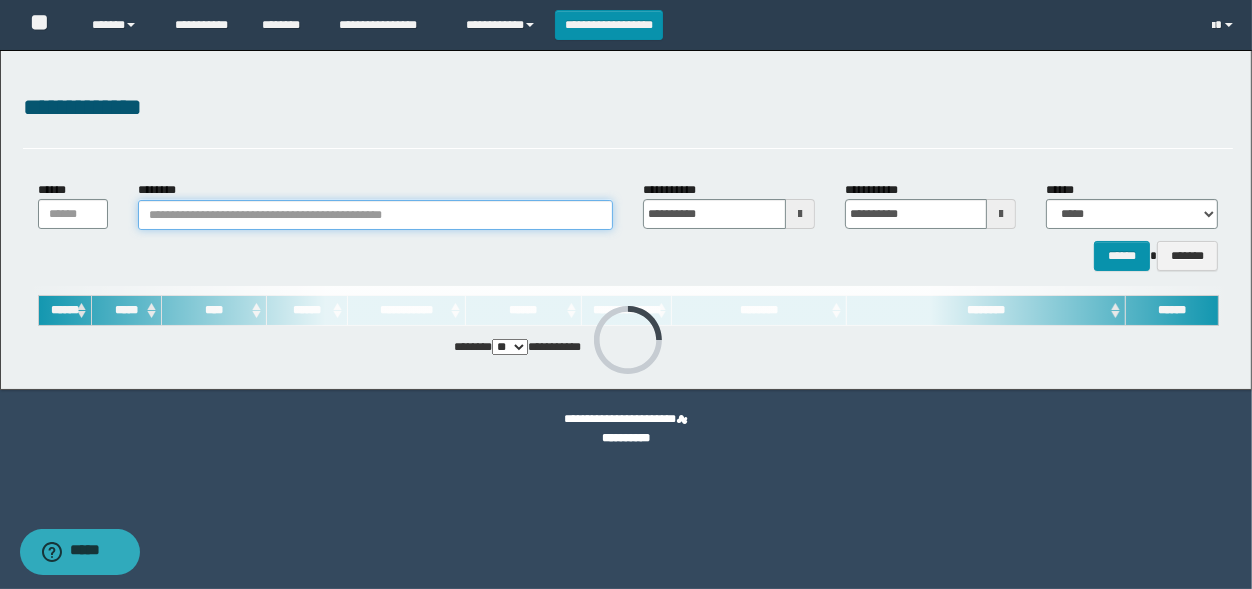 click on "********" at bounding box center (375, 215) 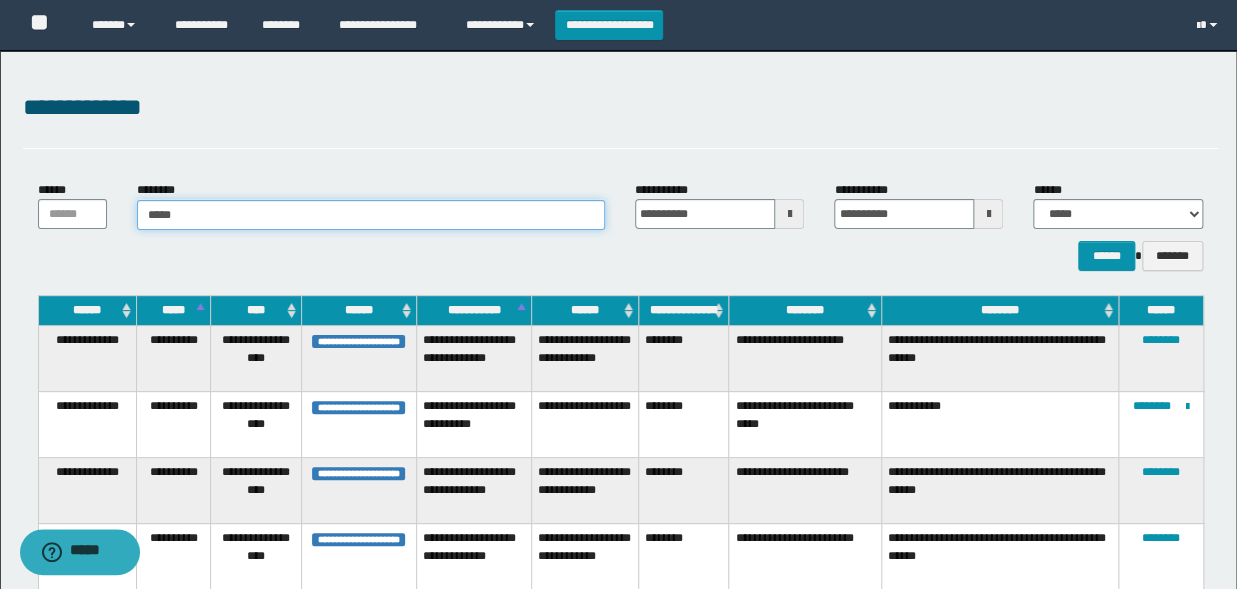 type on "******" 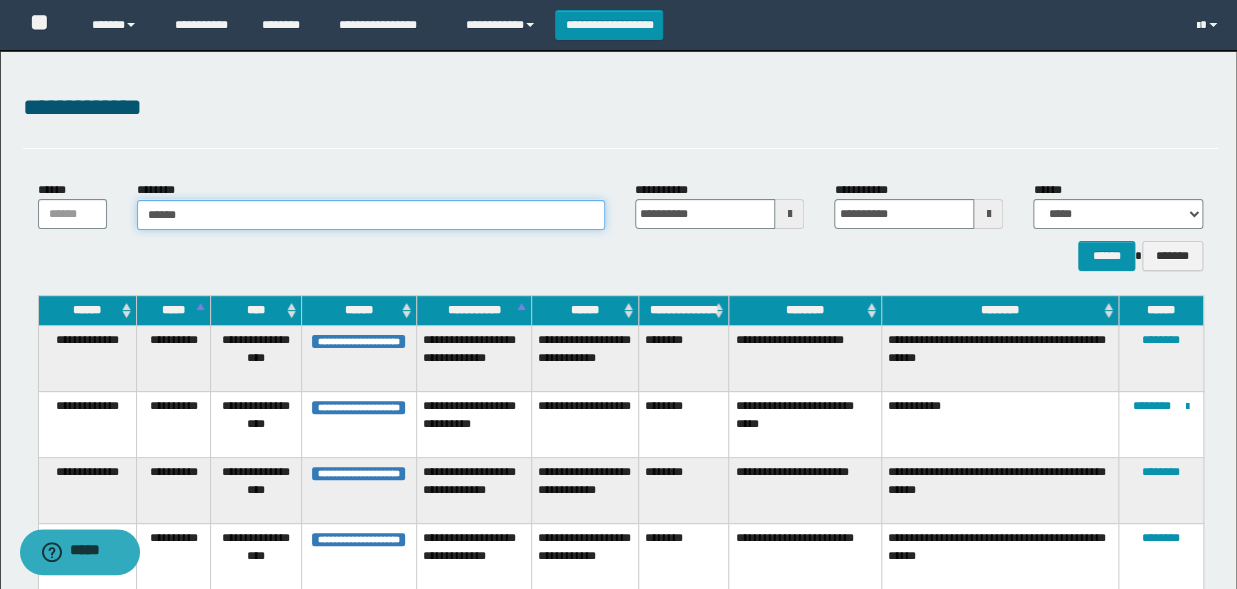 type on "******" 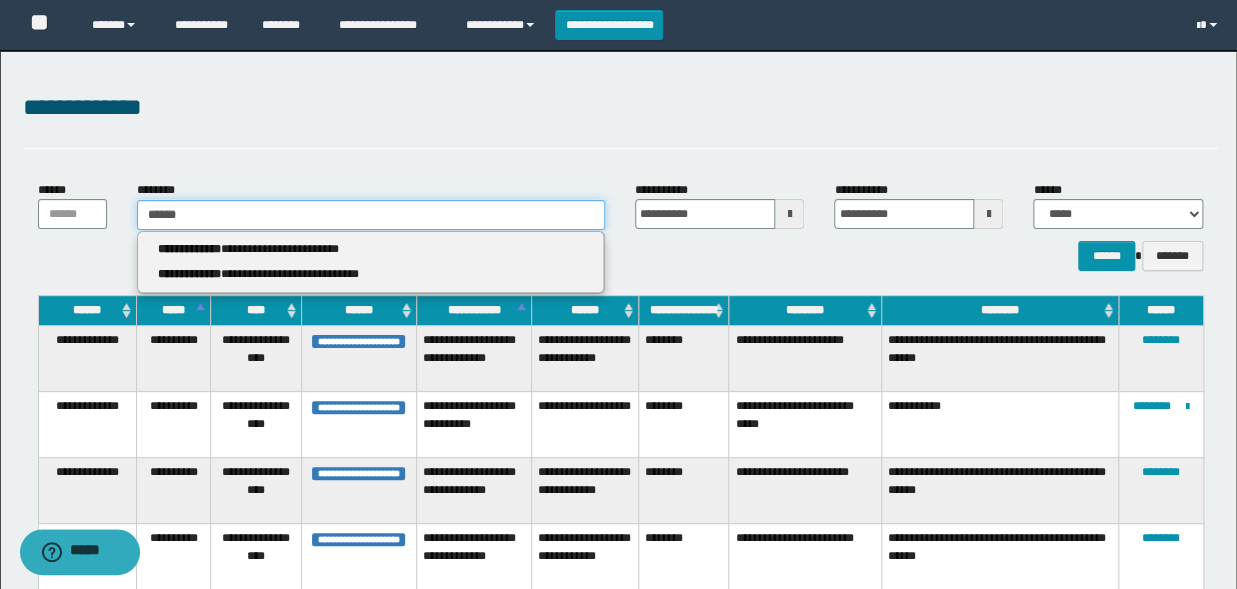 type 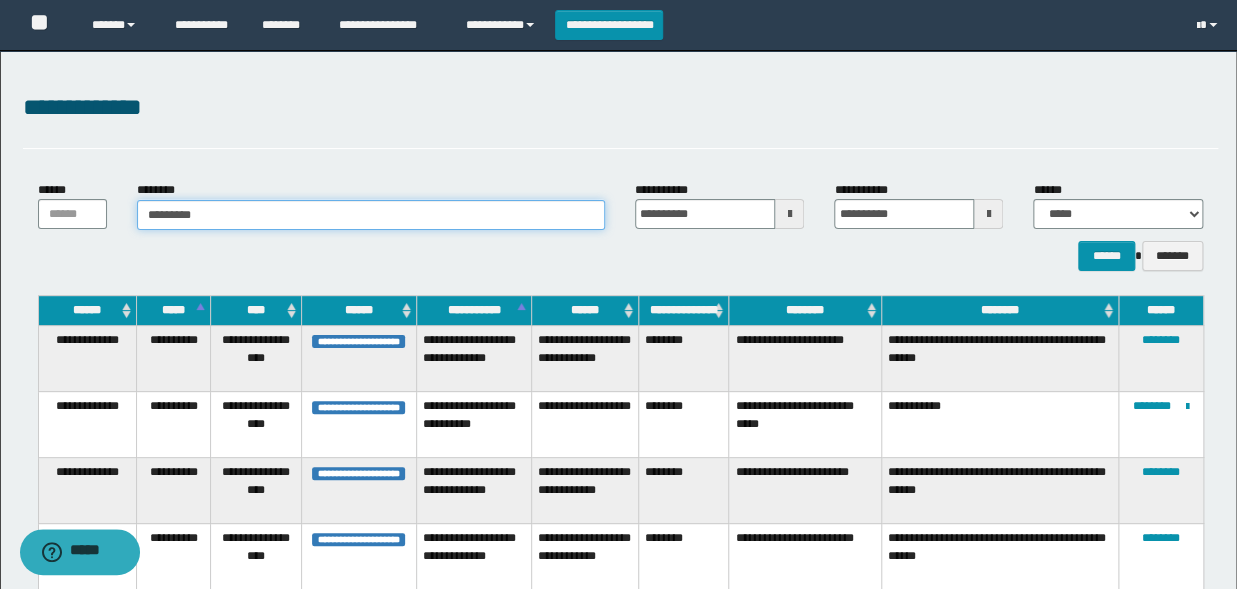 type on "**********" 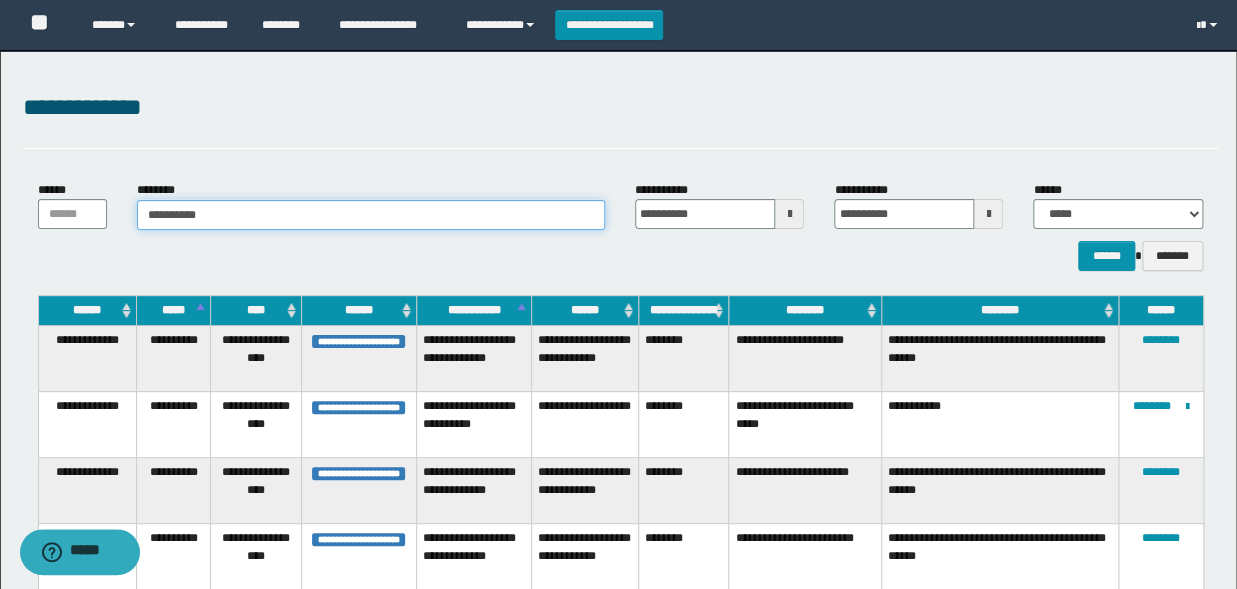 type on "**********" 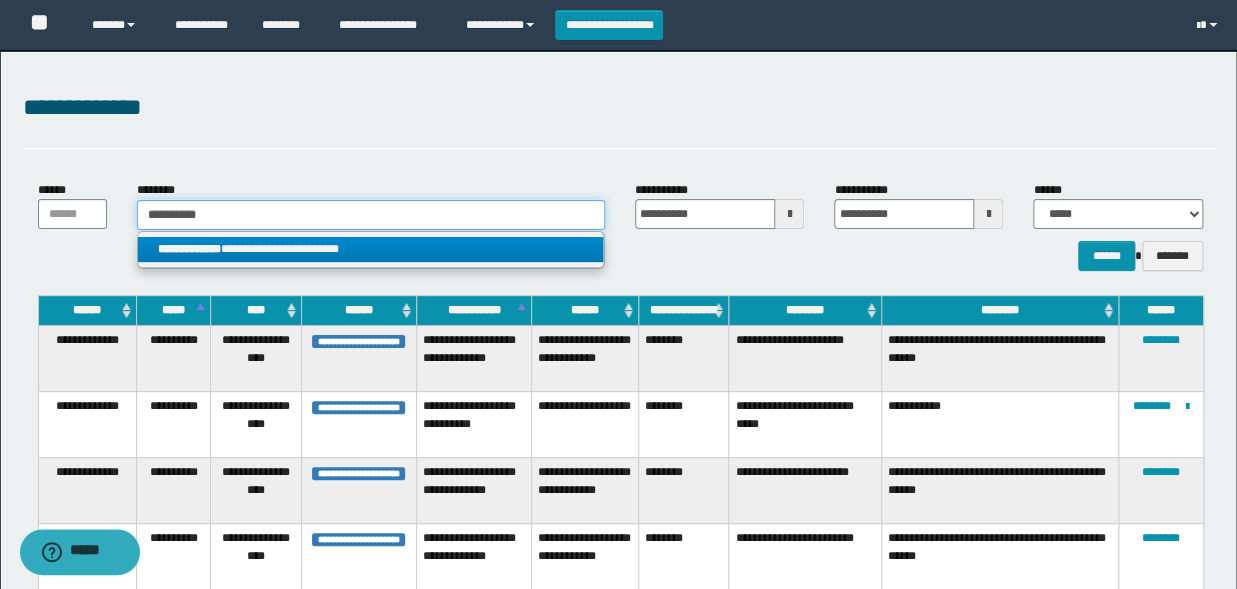 type on "**********" 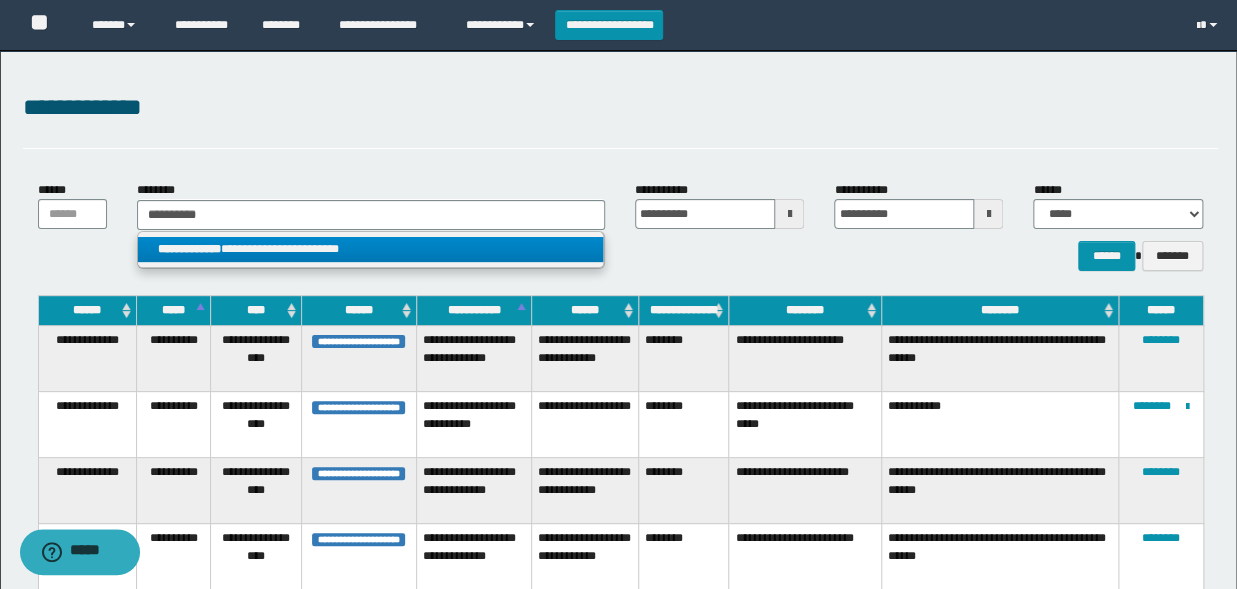 click on "**********" at bounding box center (370, 249) 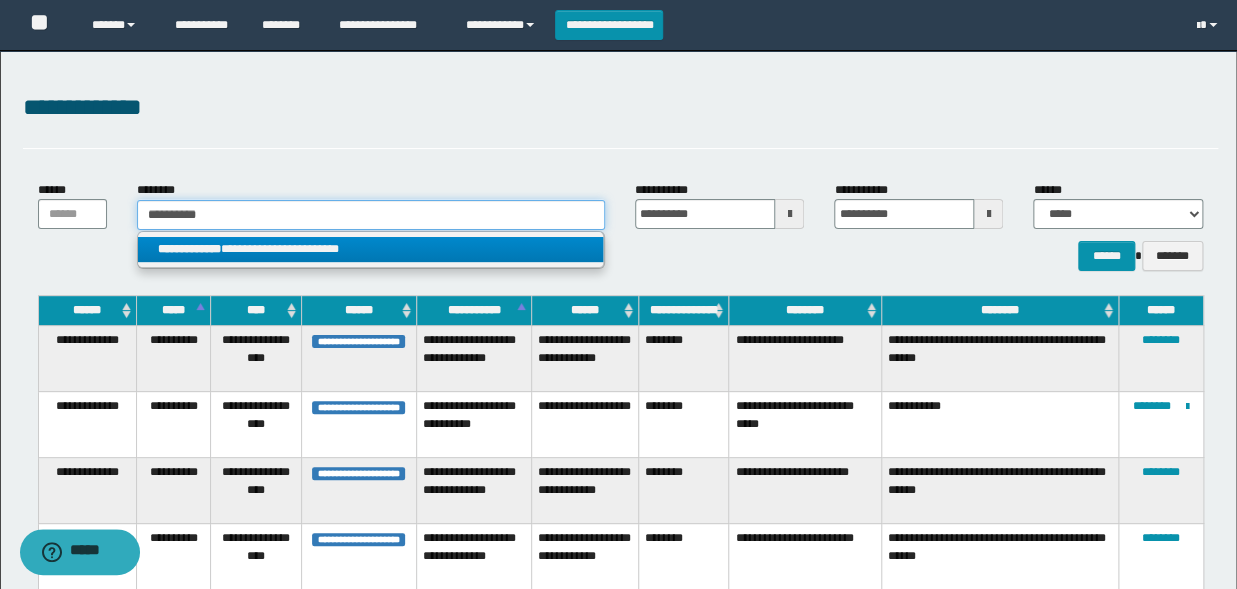 type 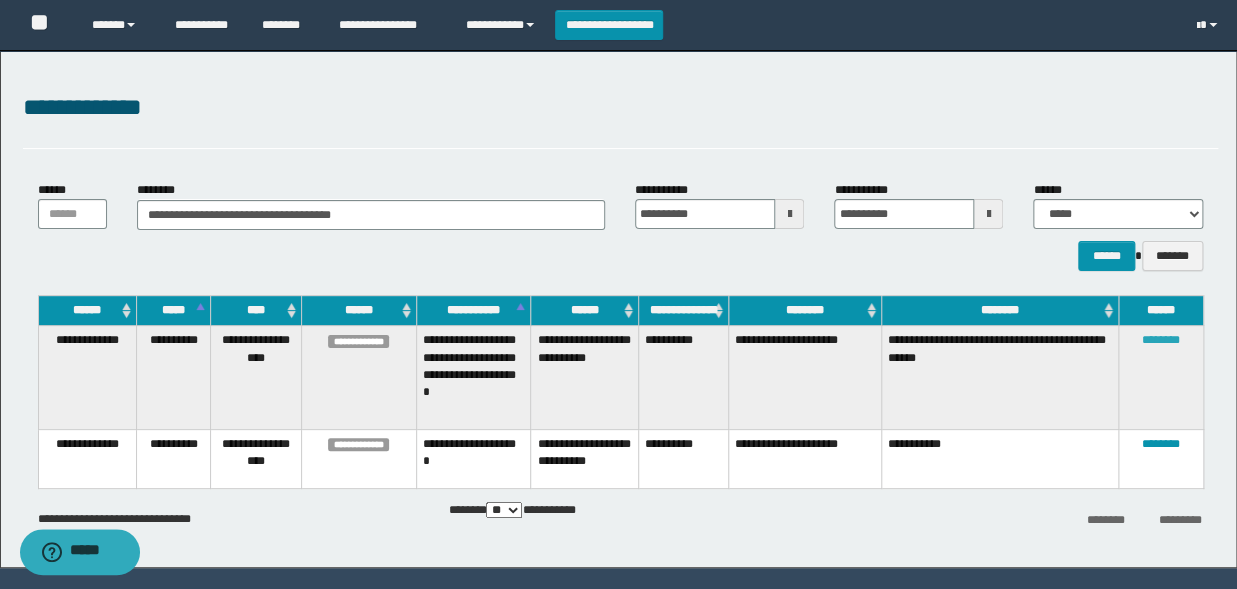 click on "********" at bounding box center [1161, 340] 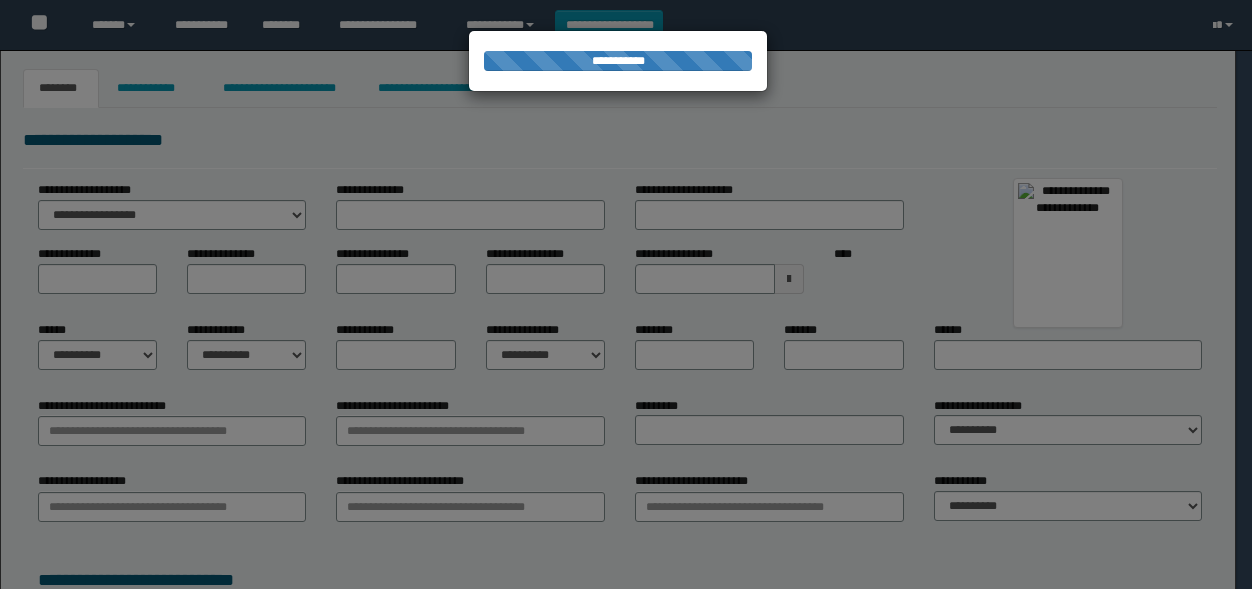 scroll, scrollTop: 0, scrollLeft: 0, axis: both 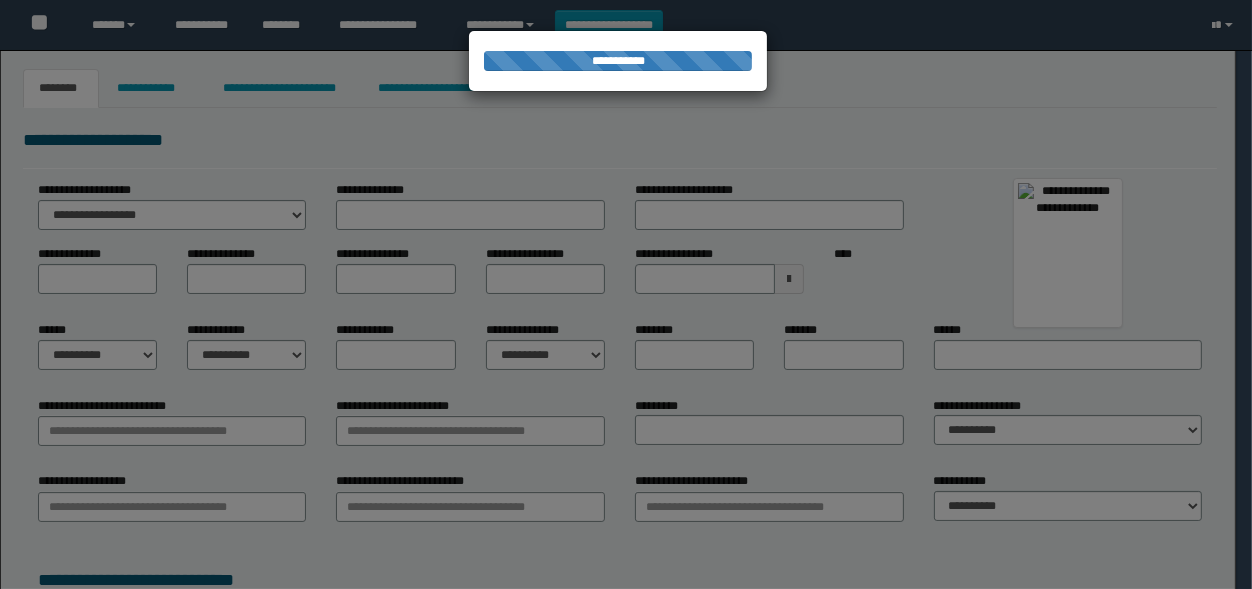 click at bounding box center [626, 294] 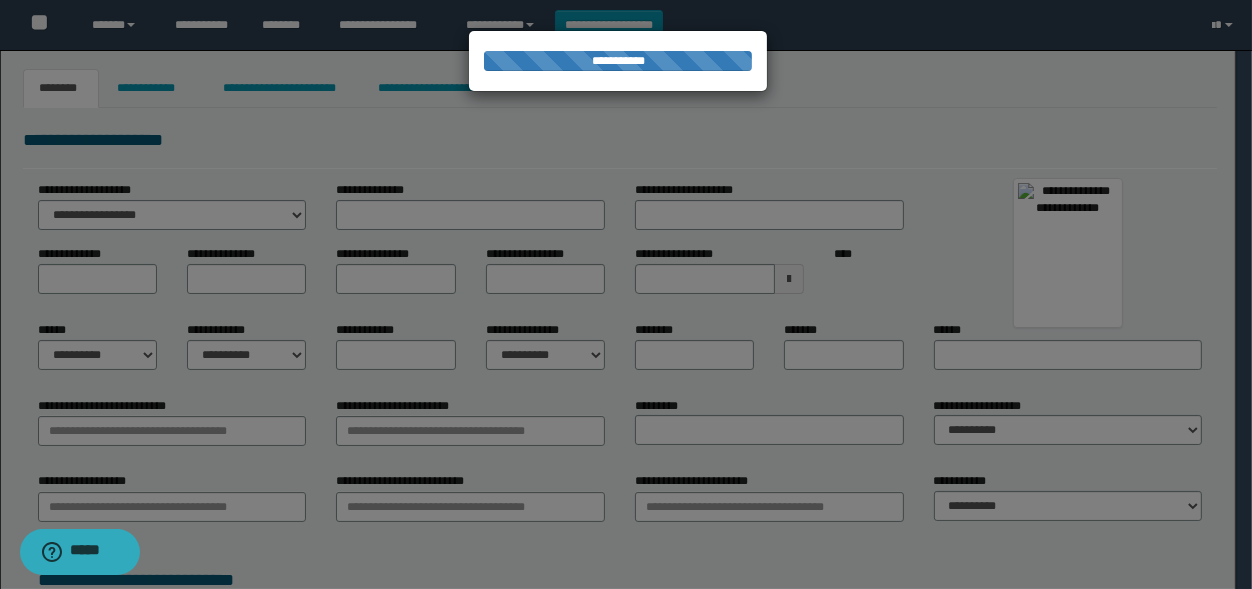 type on "*********" 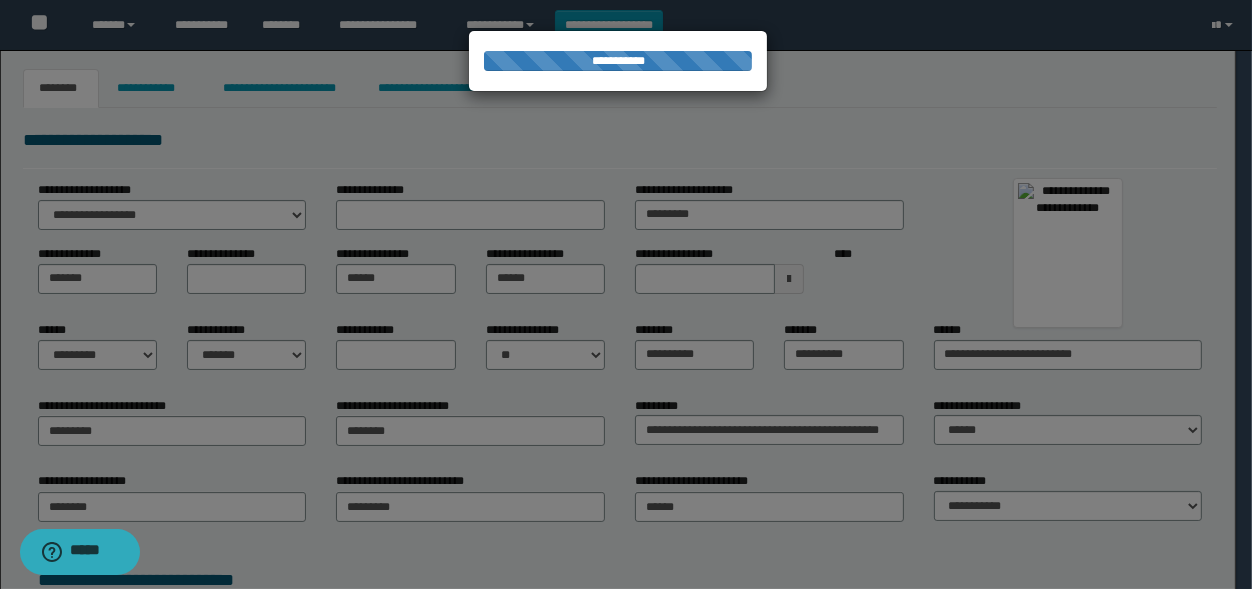 click at bounding box center [626, 294] 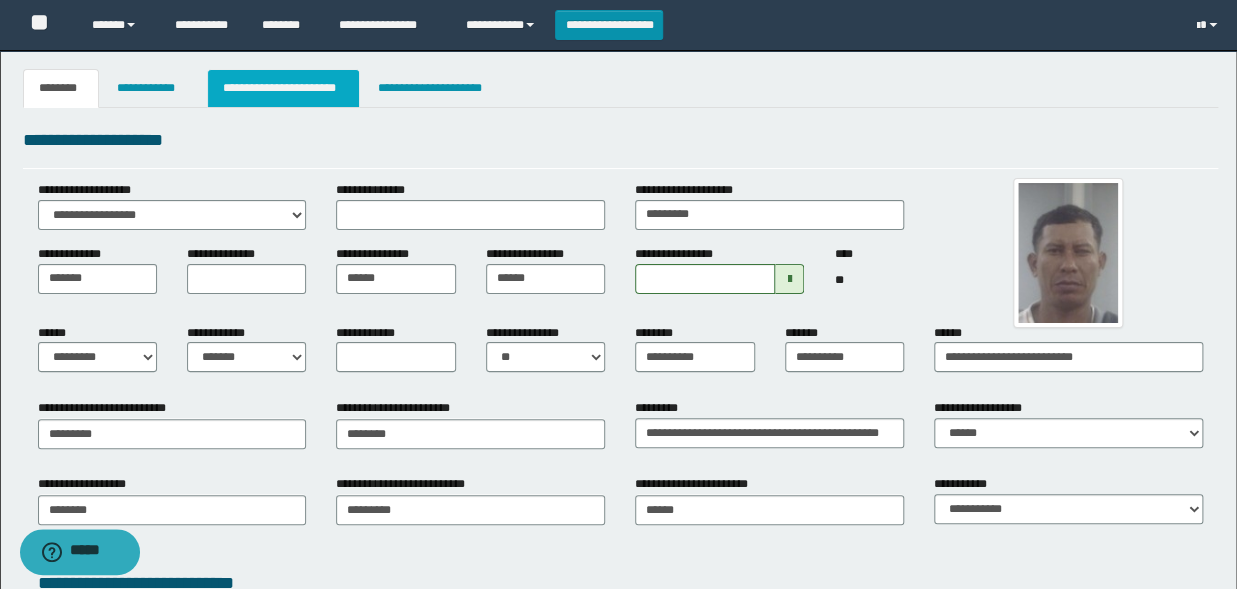 click on "**********" at bounding box center [284, 88] 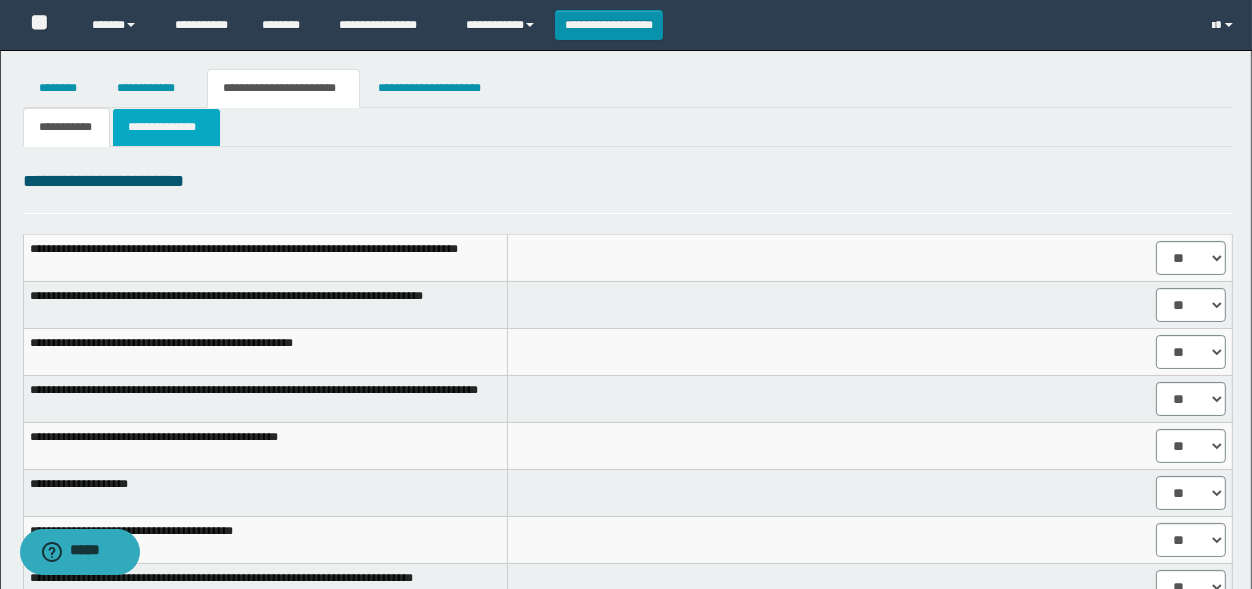 click on "**********" at bounding box center (166, 127) 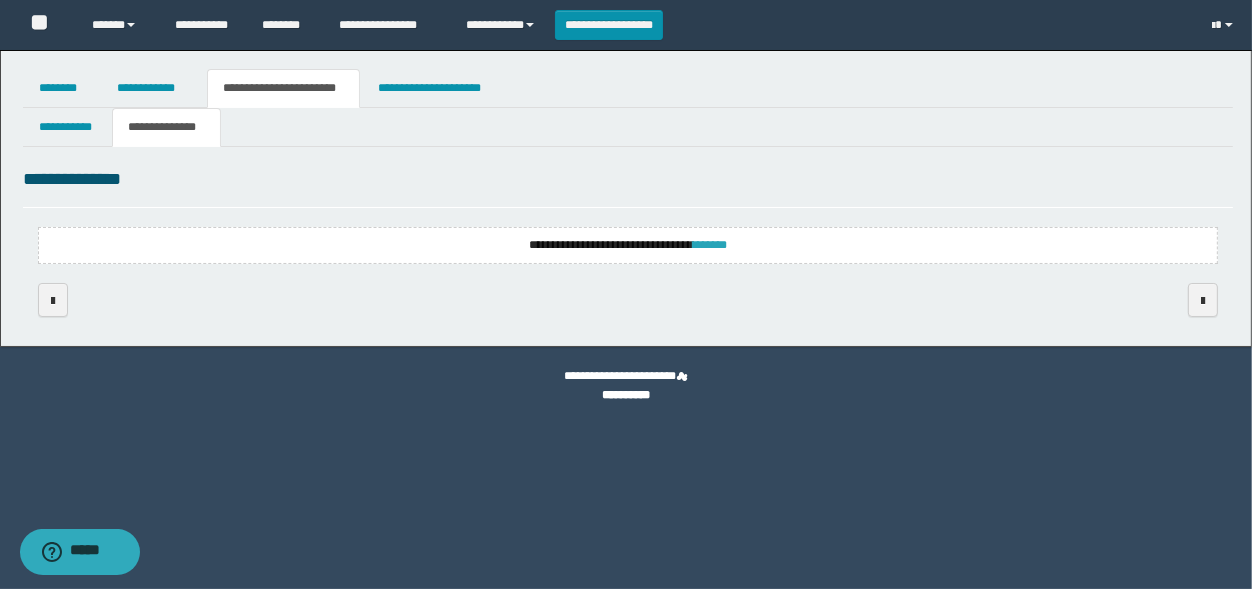 click on "*******" at bounding box center [710, 245] 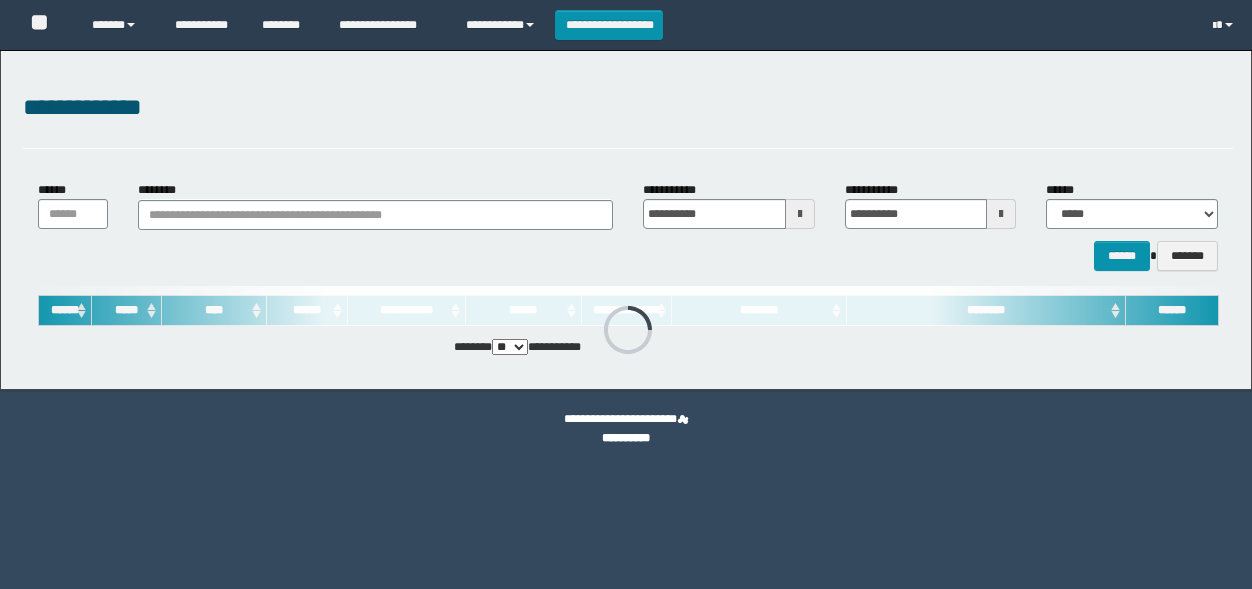 scroll, scrollTop: 0, scrollLeft: 0, axis: both 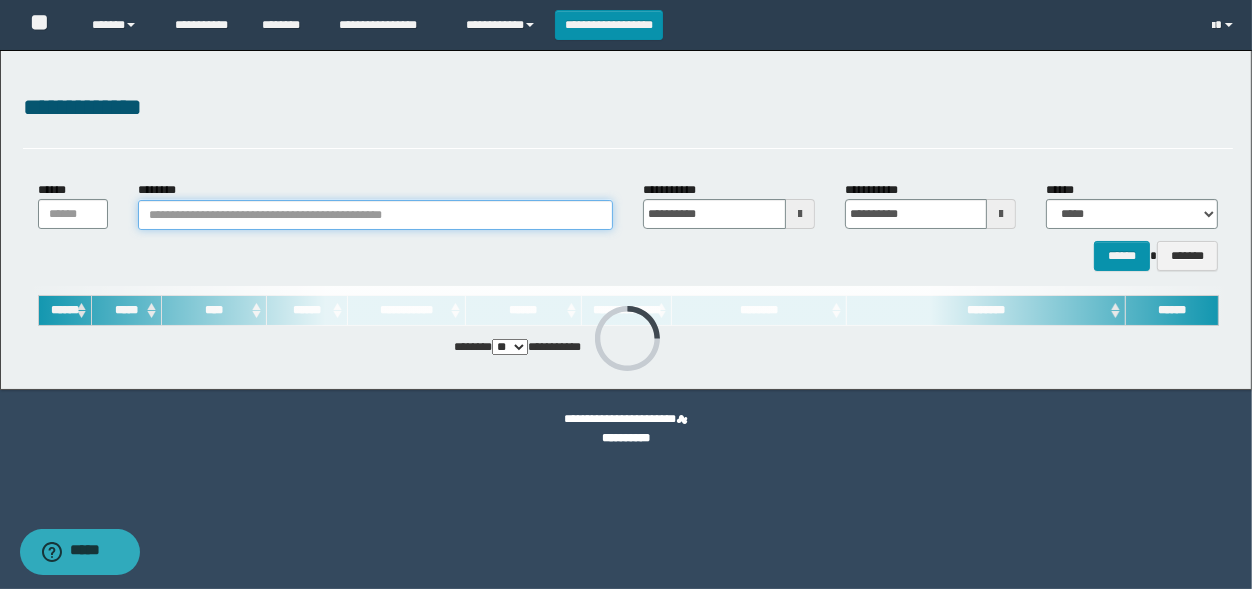 click on "********" at bounding box center [375, 215] 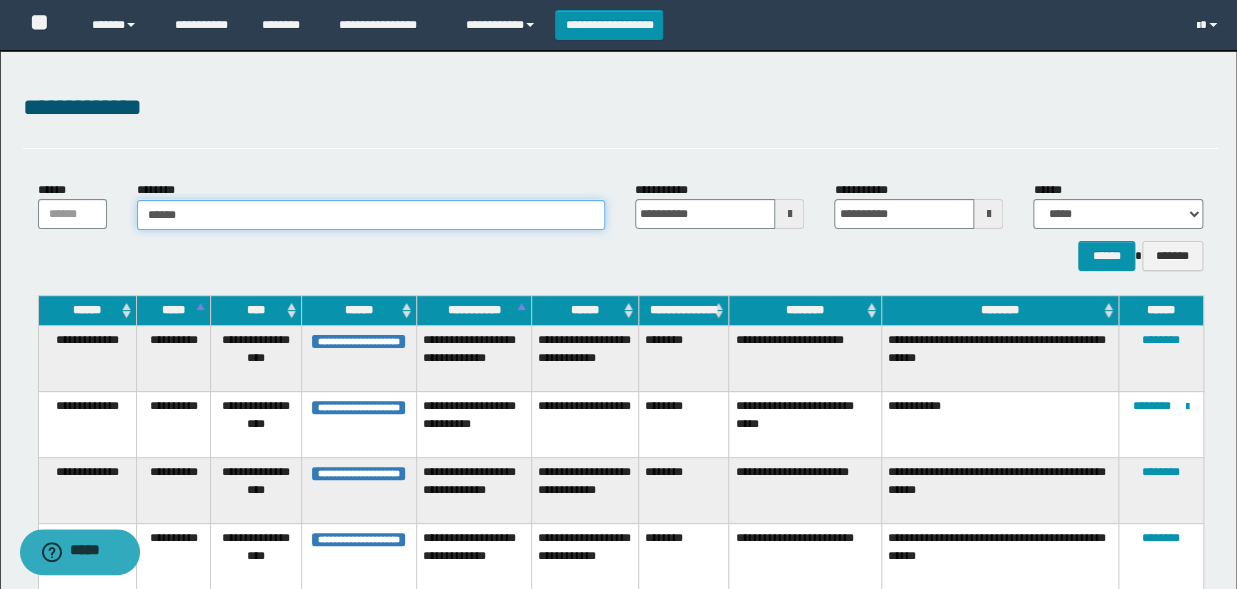 type on "*******" 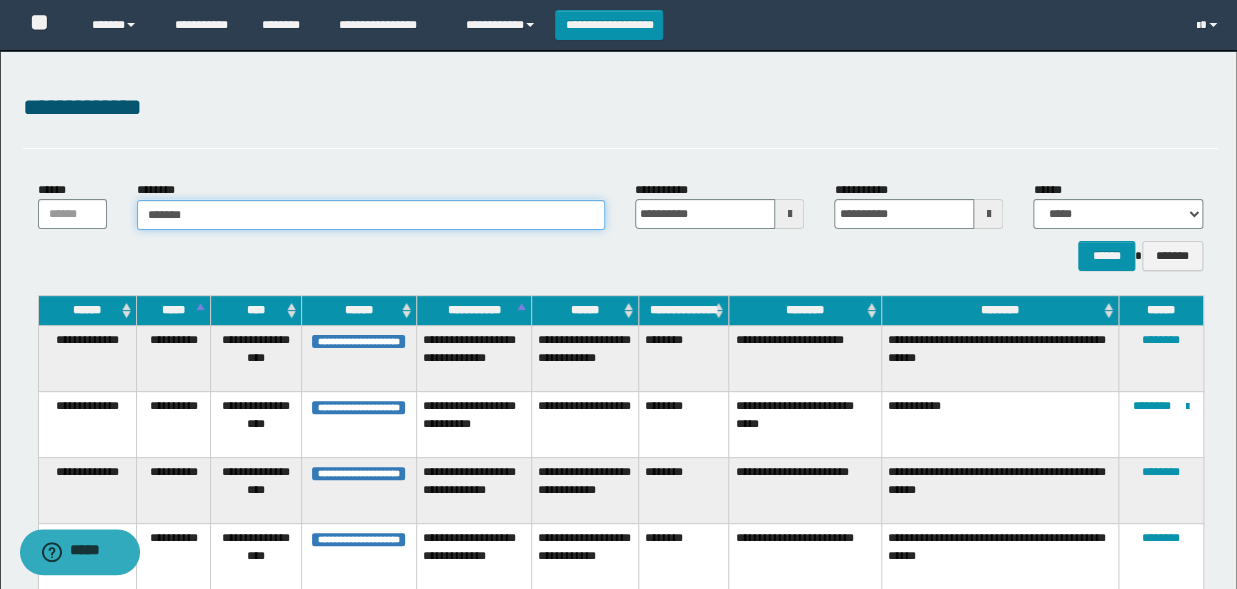 type on "*******" 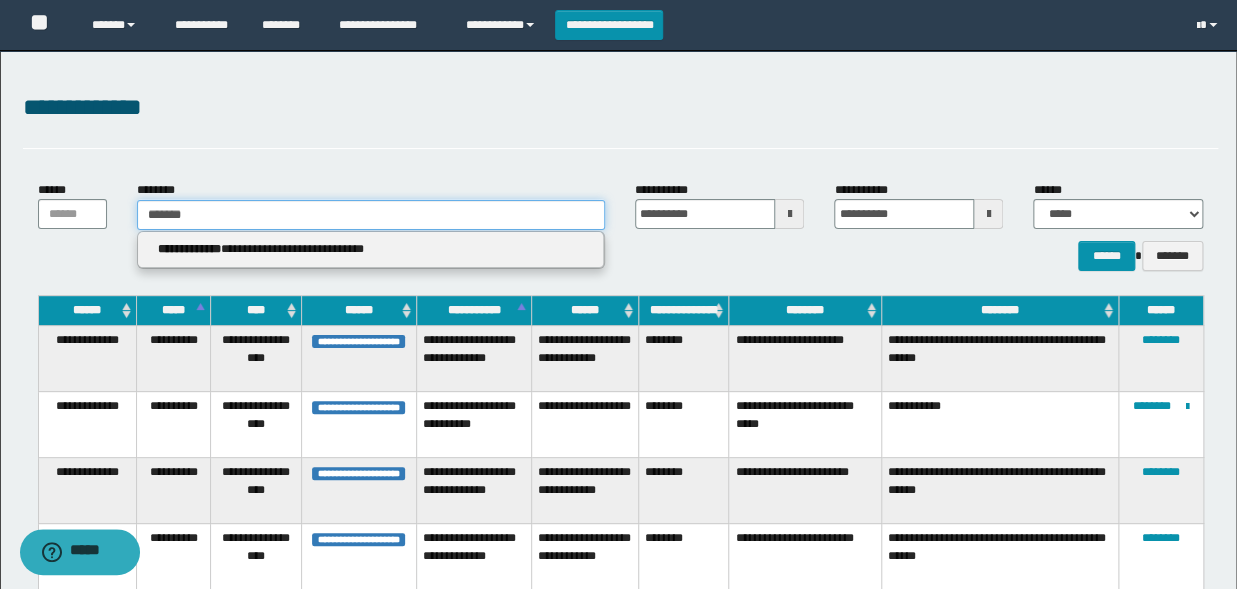 type 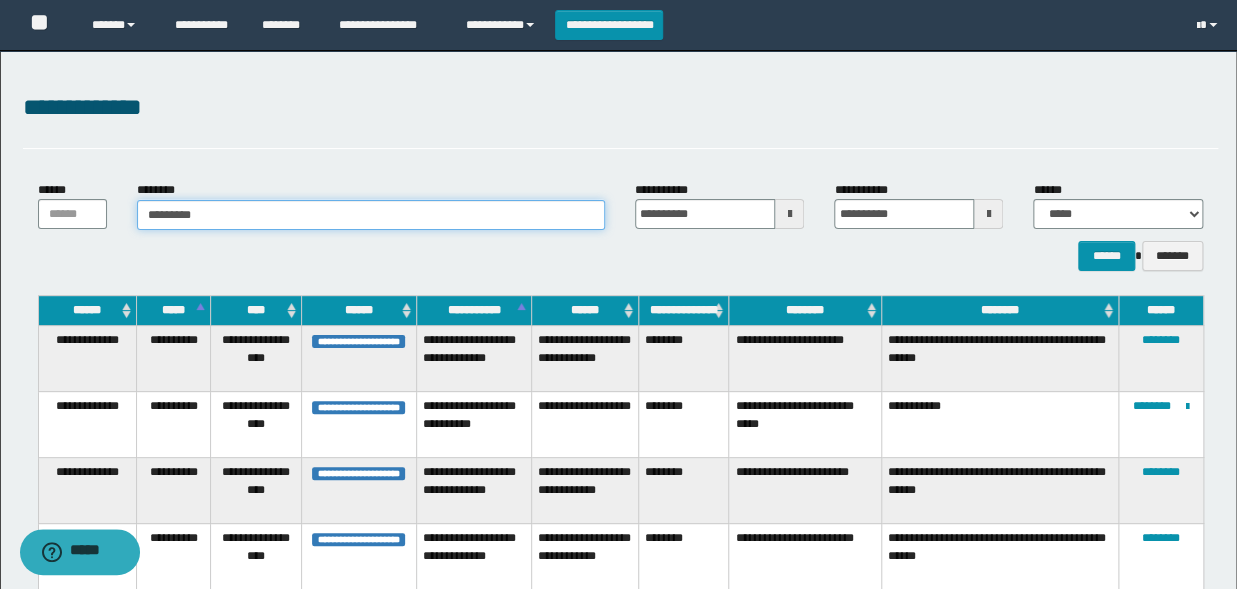 type on "**********" 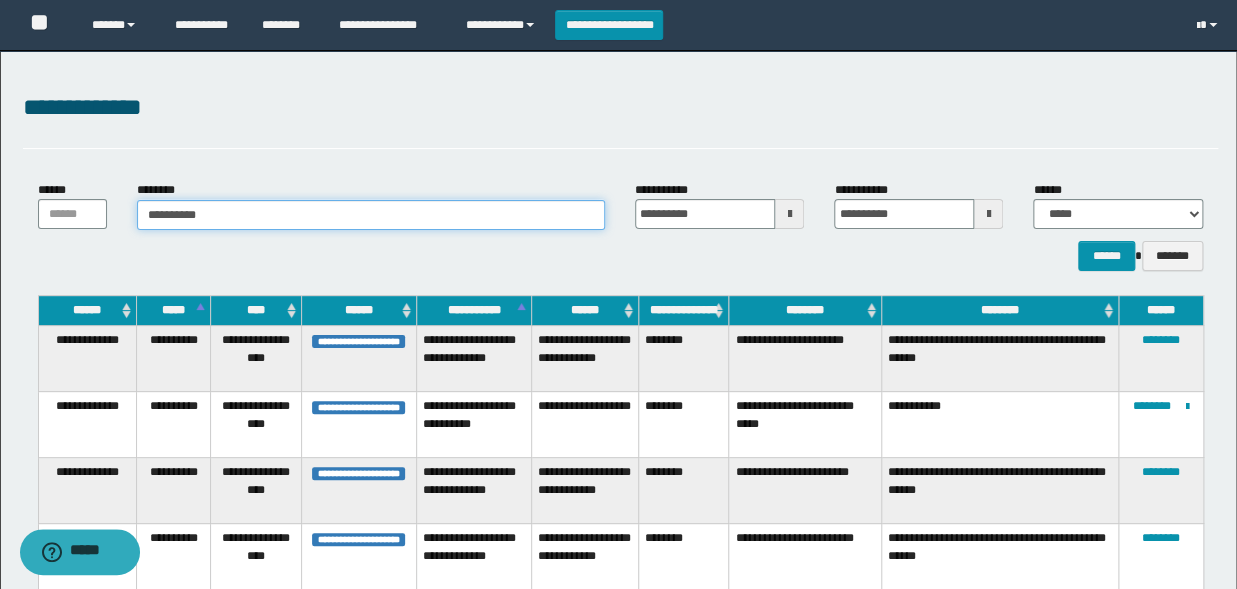 type on "**********" 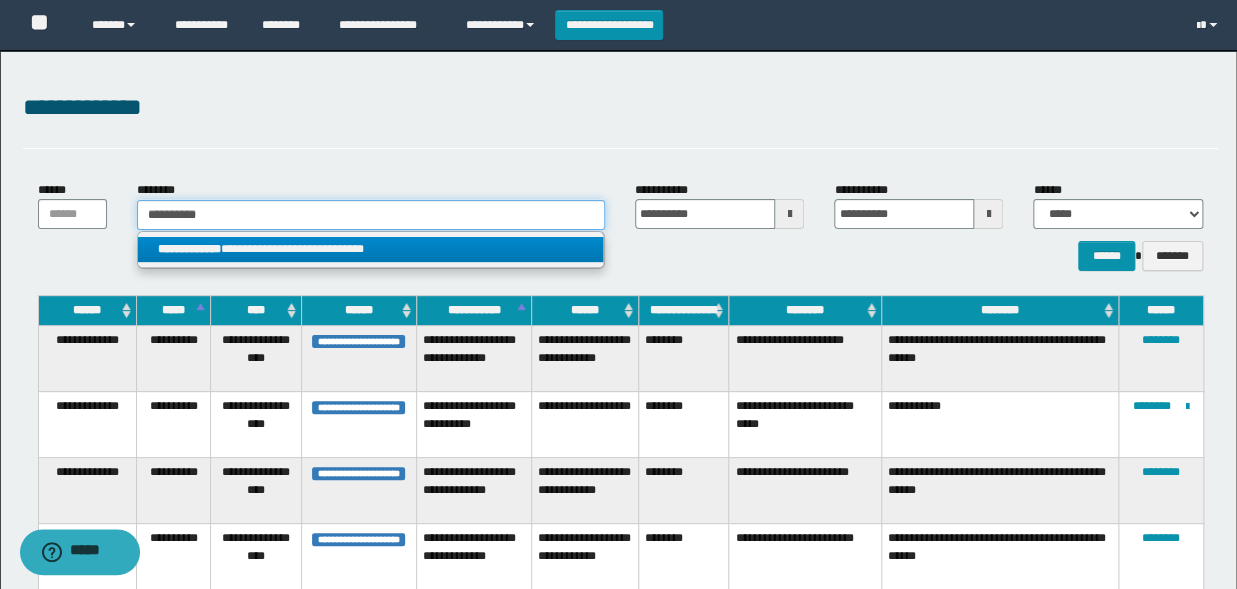 type on "**********" 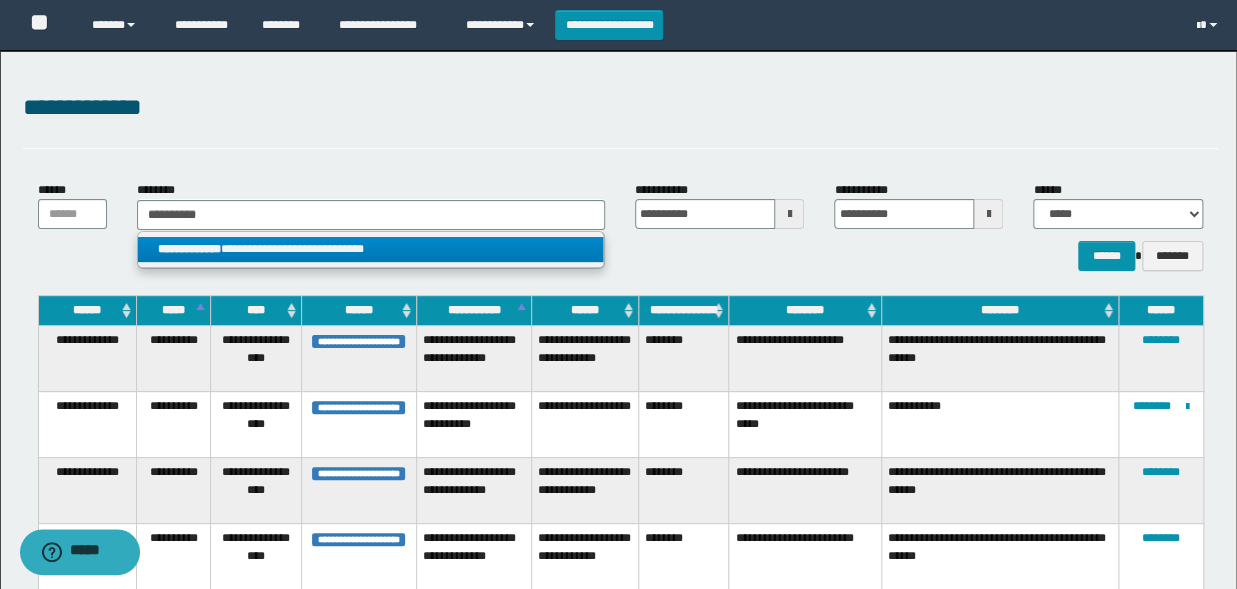 click on "**********" at bounding box center [189, 249] 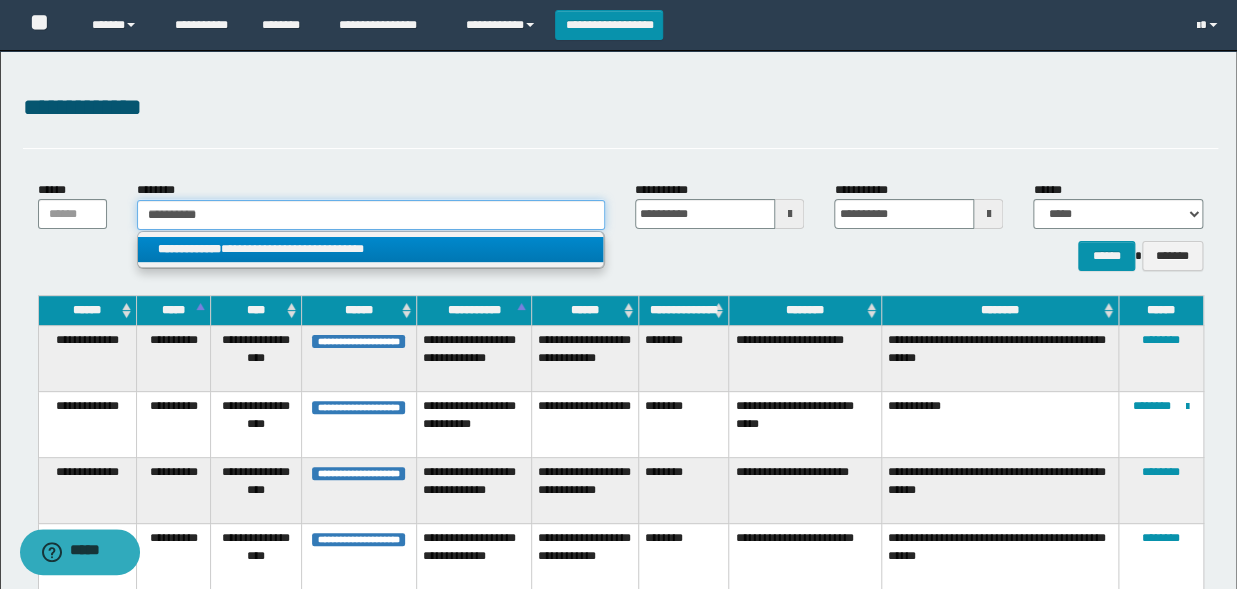 type 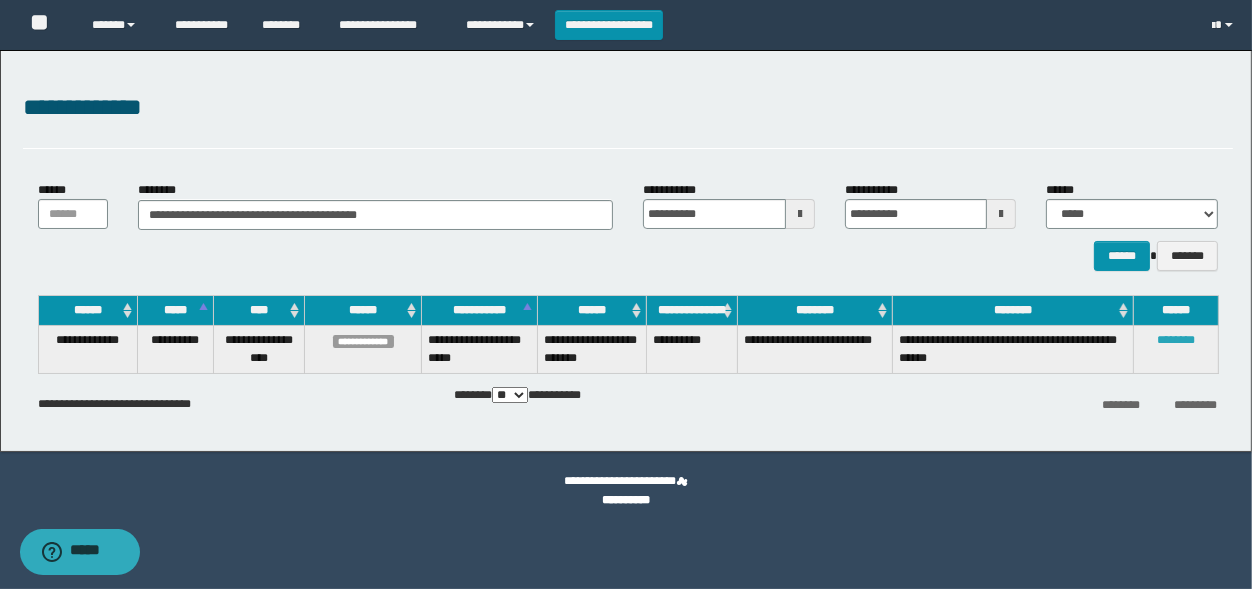 click on "********" at bounding box center (1176, 340) 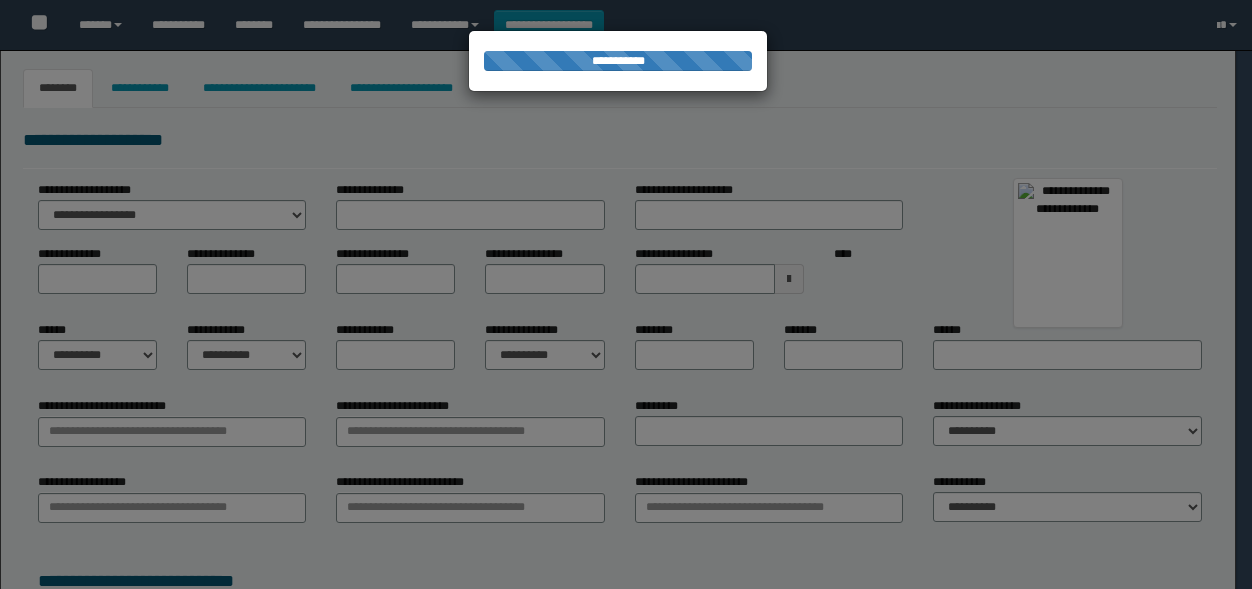 type on "********" 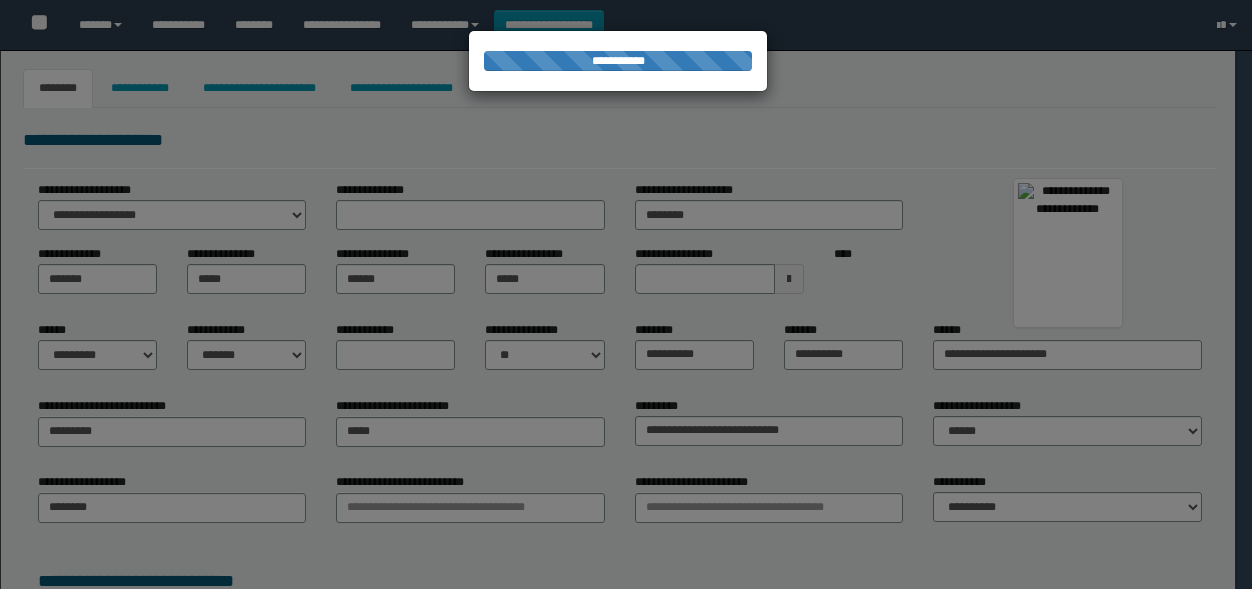 type on "*********" 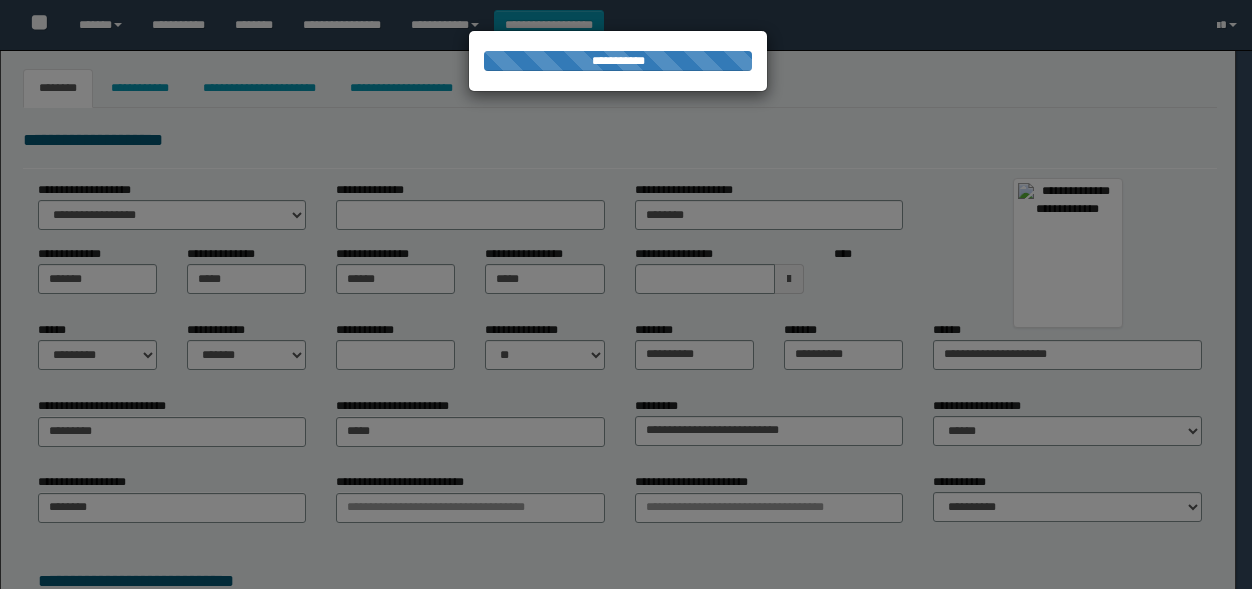 type on "******" 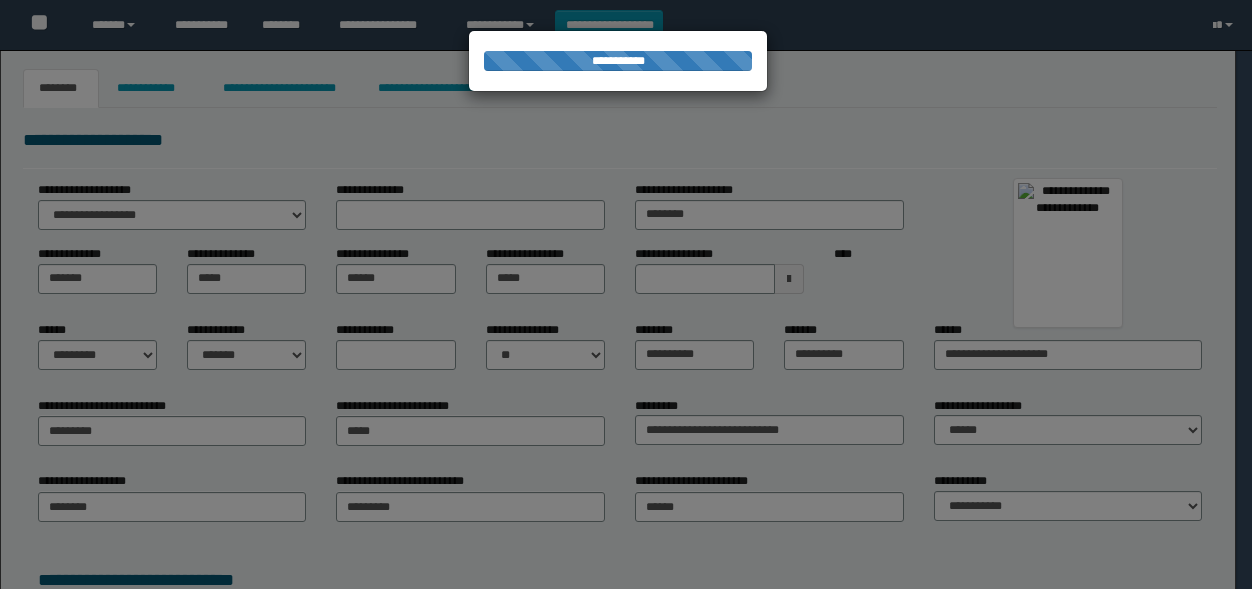 scroll, scrollTop: 0, scrollLeft: 0, axis: both 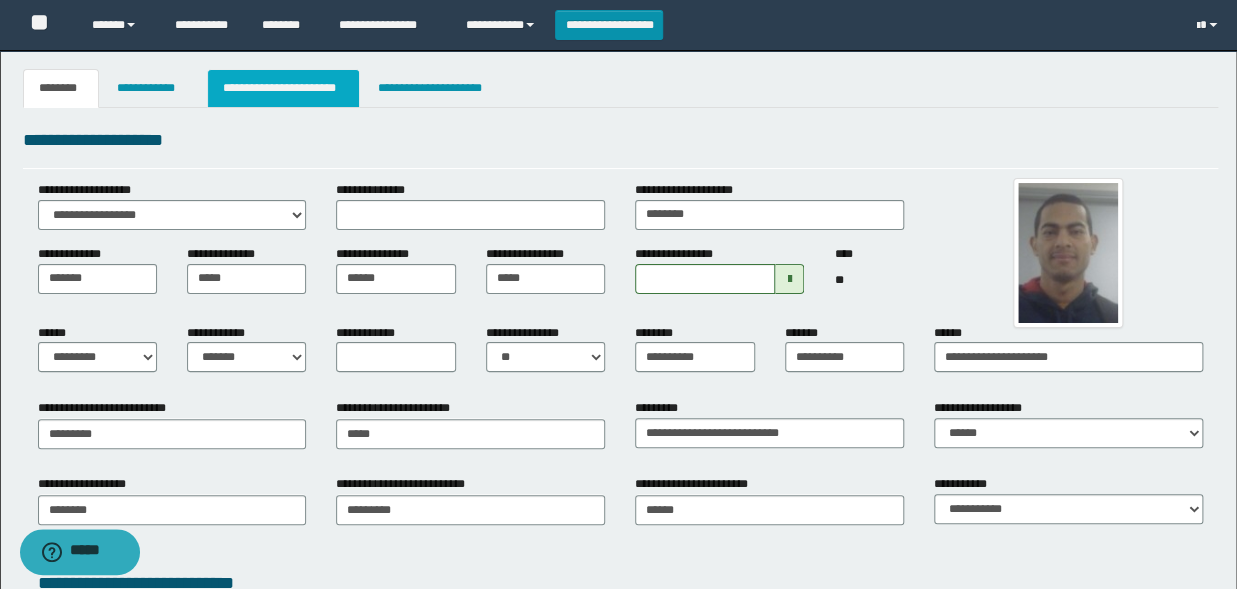 click on "**********" at bounding box center (284, 88) 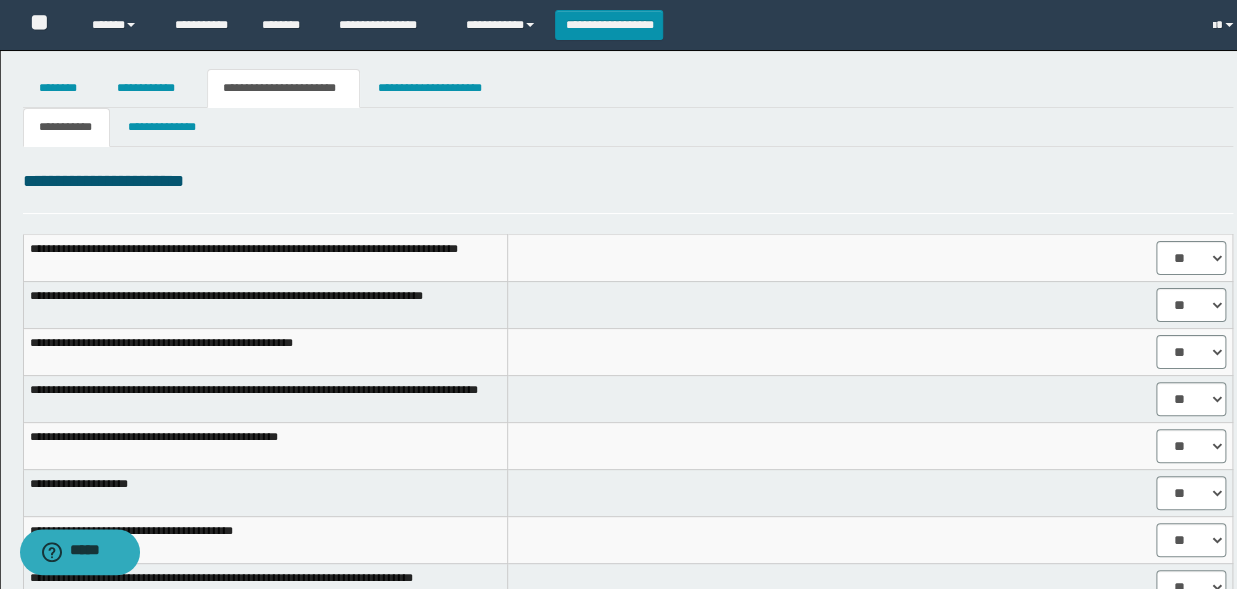 click on "**********" at bounding box center (628, 1172) 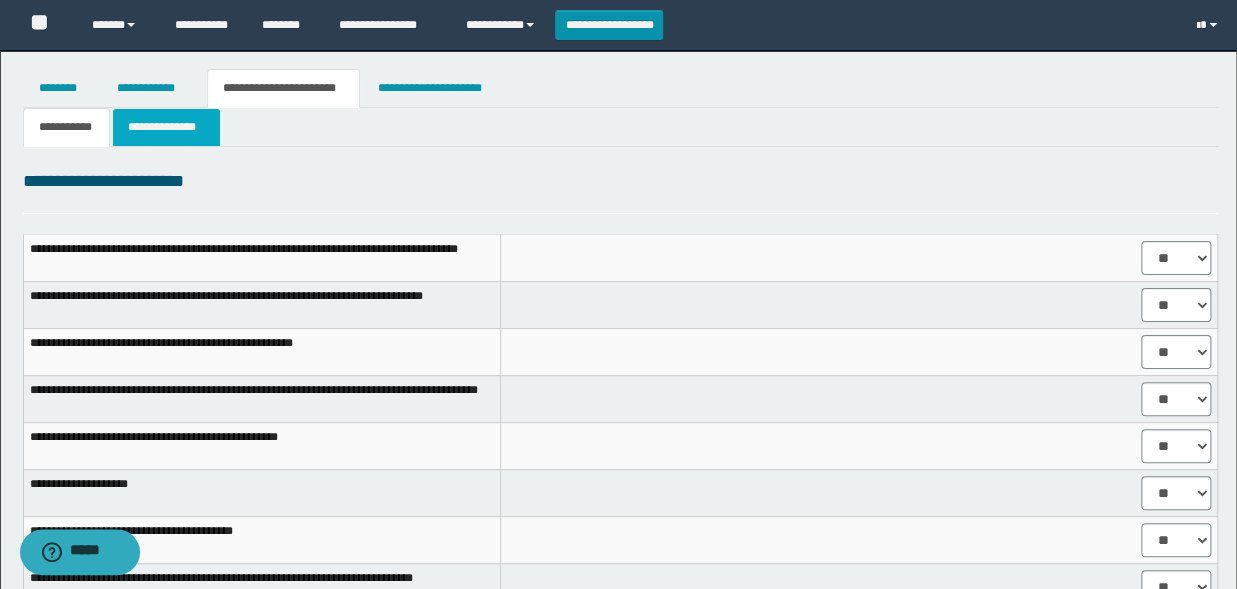 click on "**********" at bounding box center (166, 127) 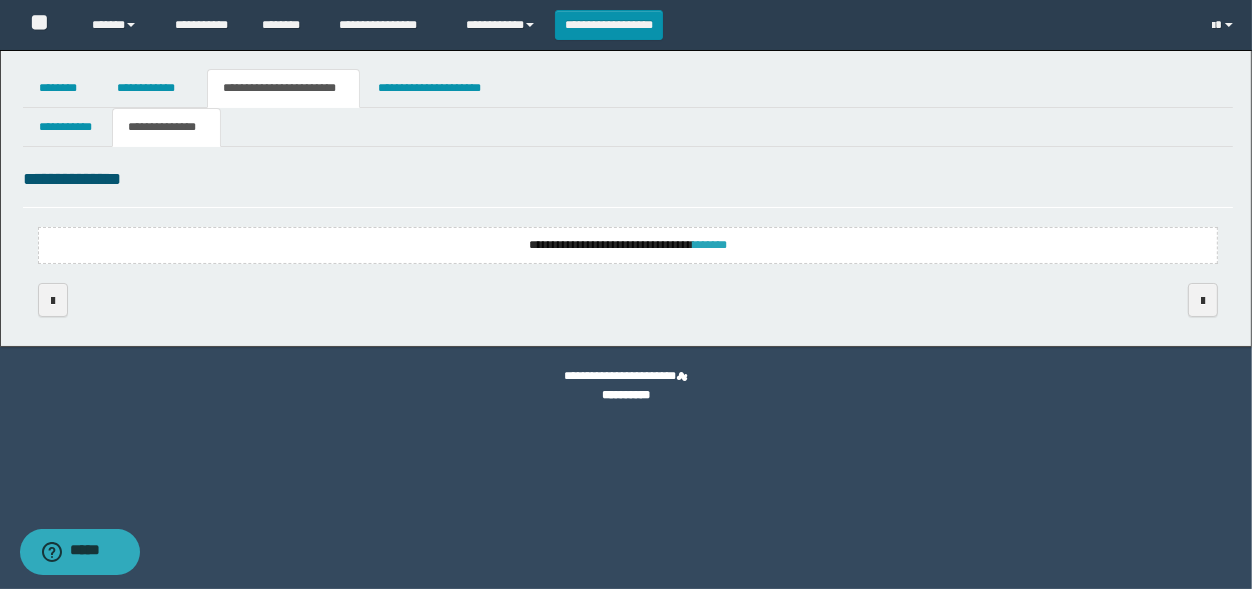click on "*******" at bounding box center [710, 245] 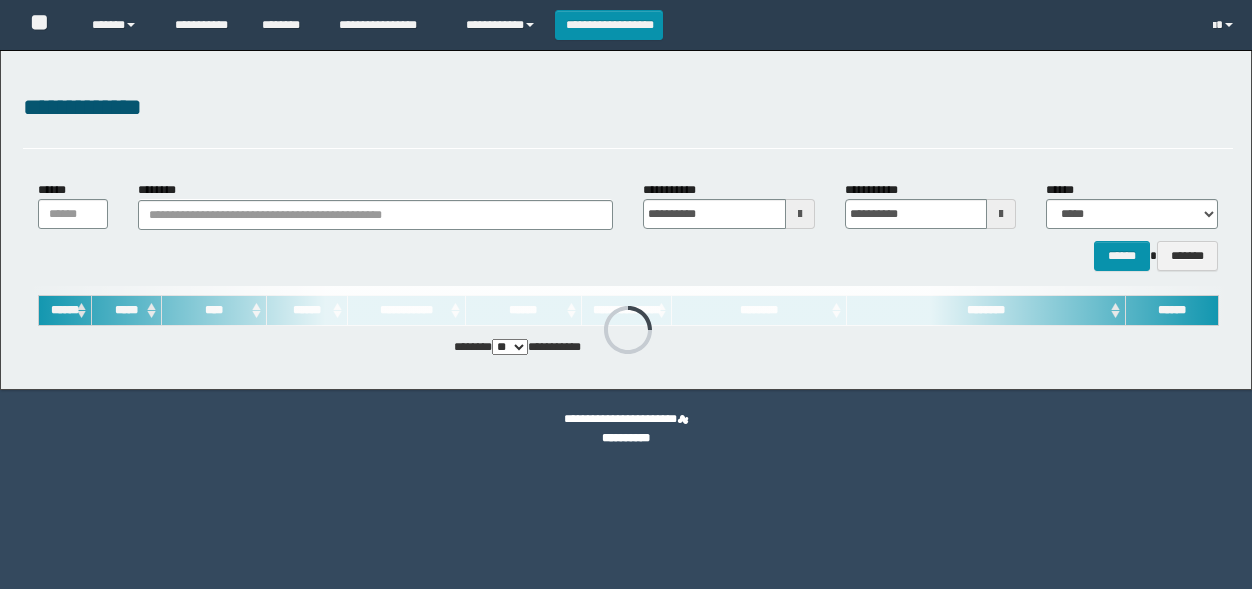 scroll, scrollTop: 0, scrollLeft: 0, axis: both 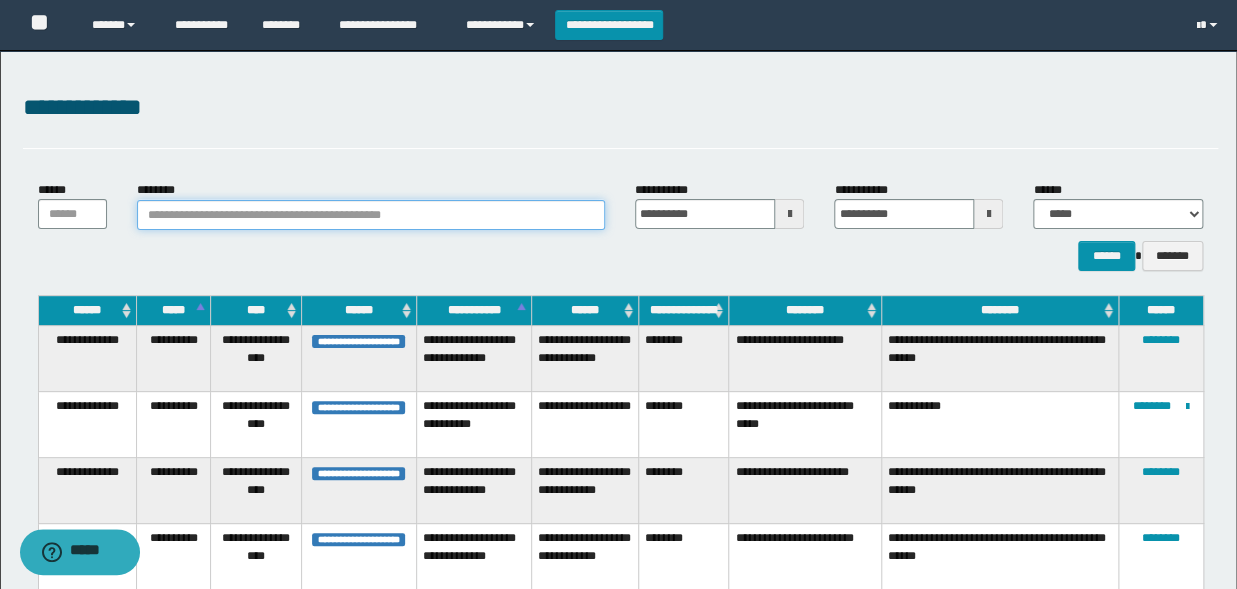 click on "********" at bounding box center [371, 215] 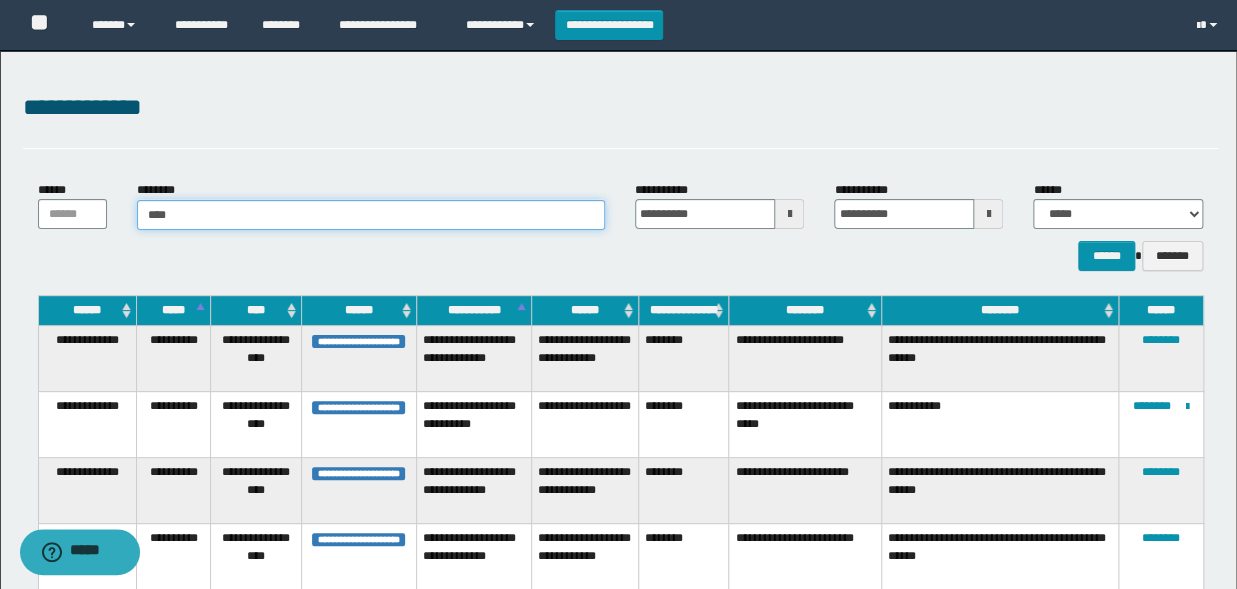 type on "*****" 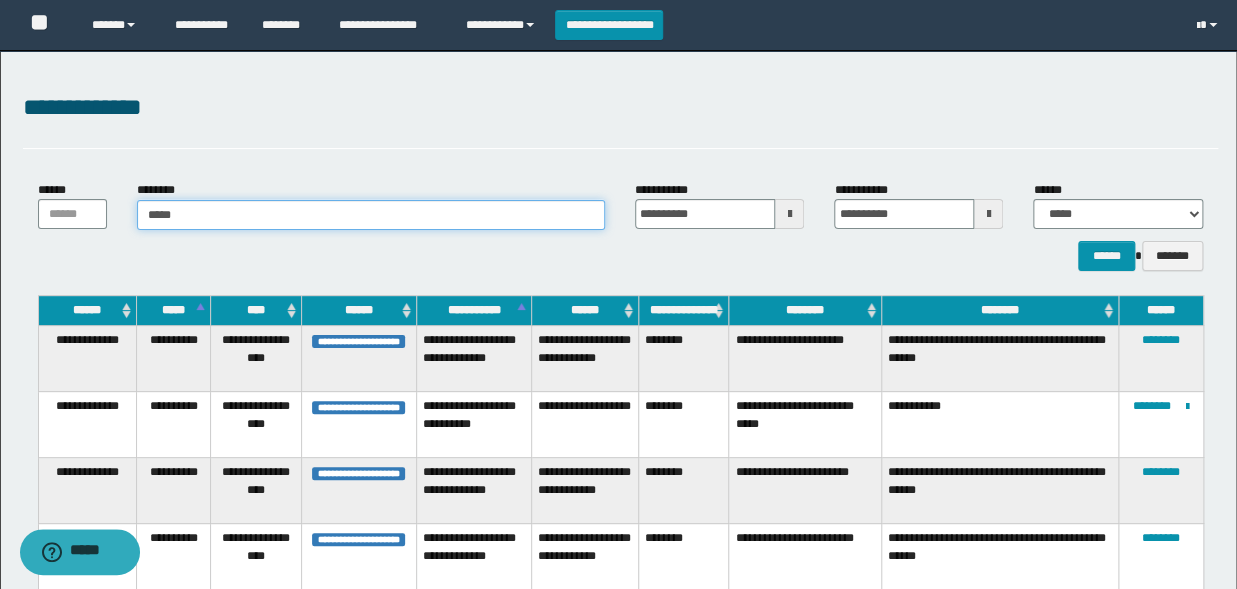 type on "*****" 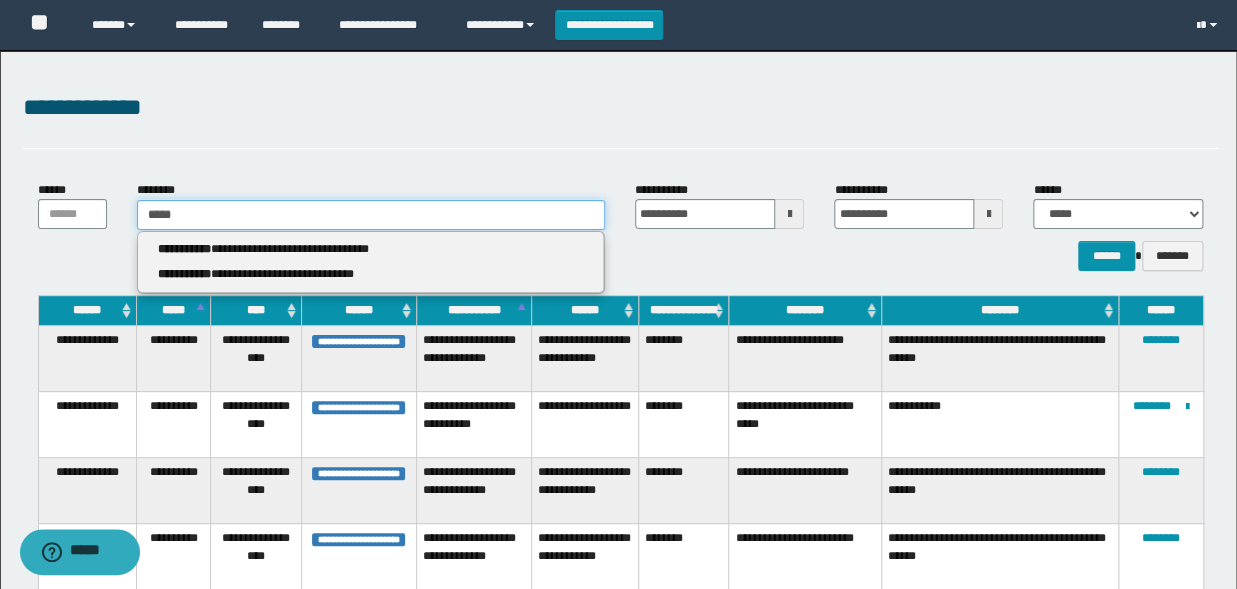 type 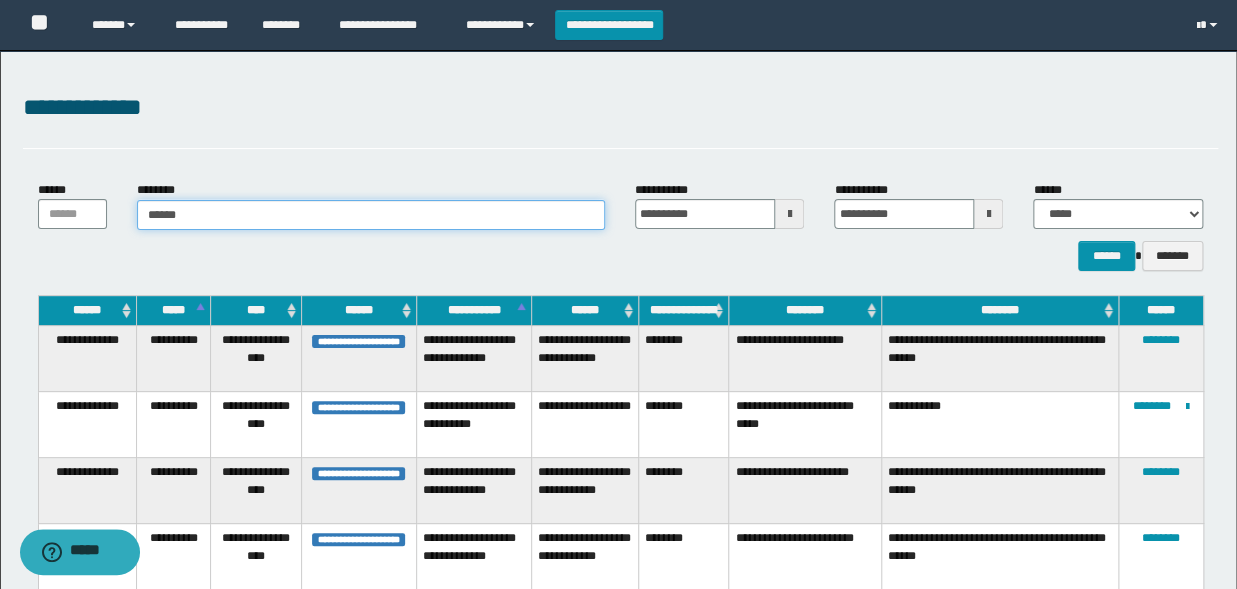 type on "*******" 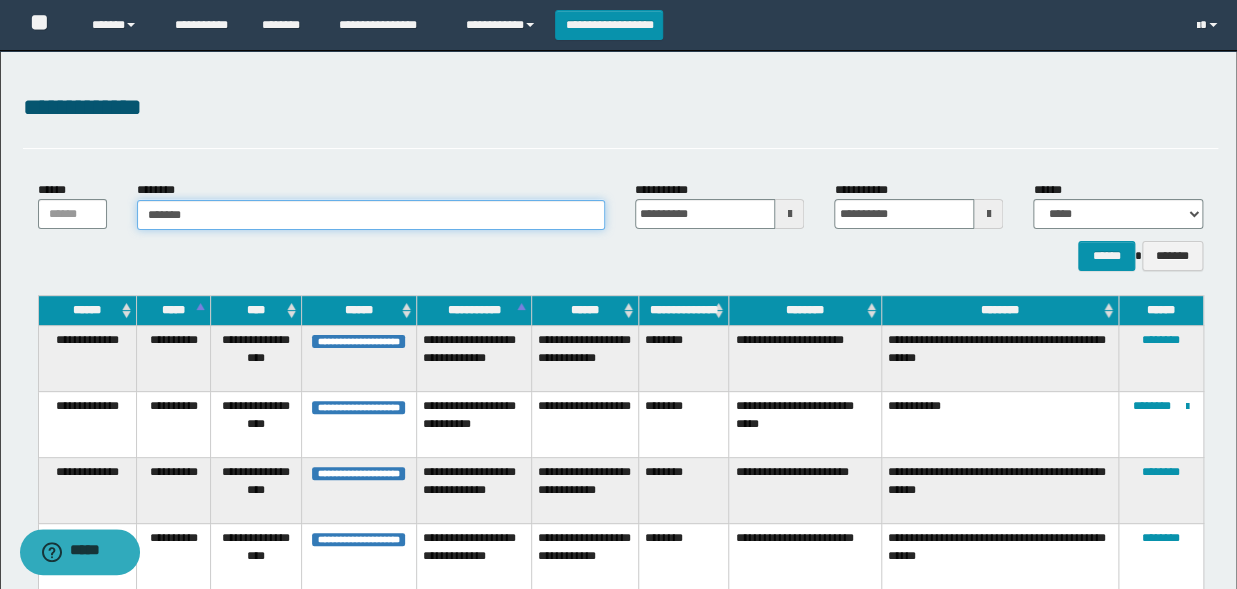 type on "*******" 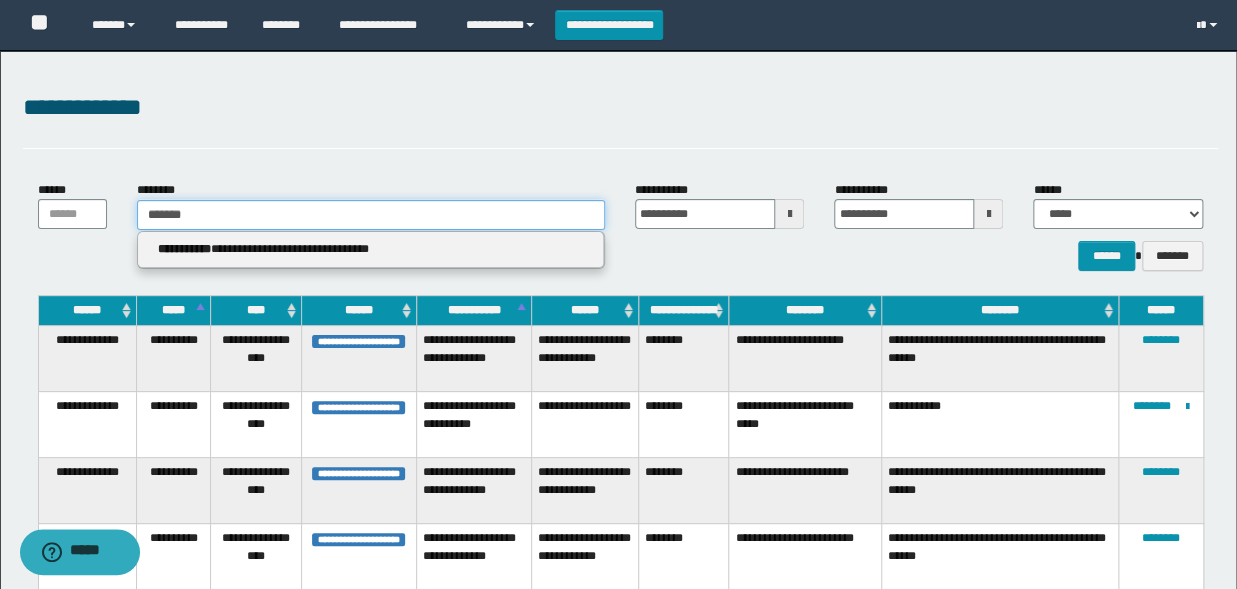 type 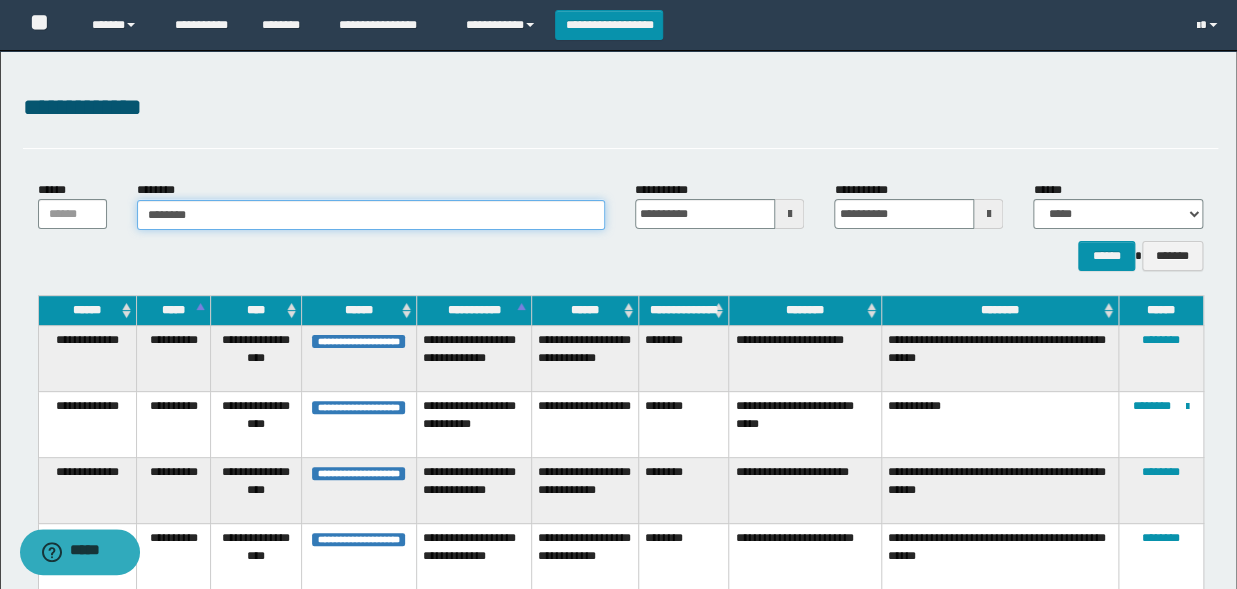 type on "********" 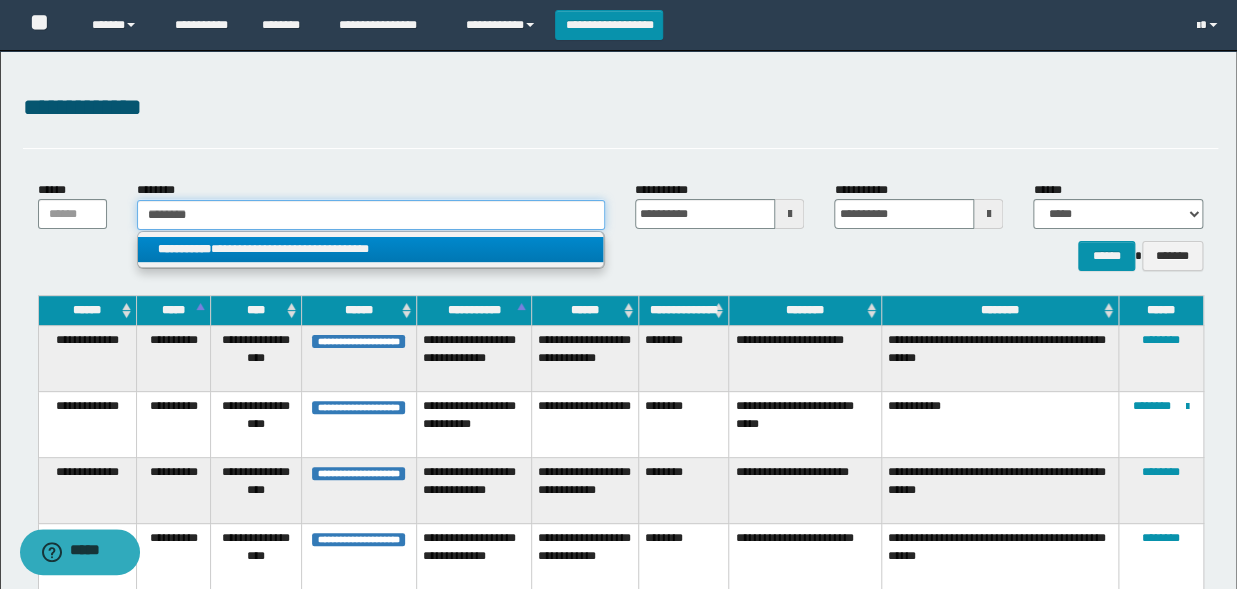 type on "********" 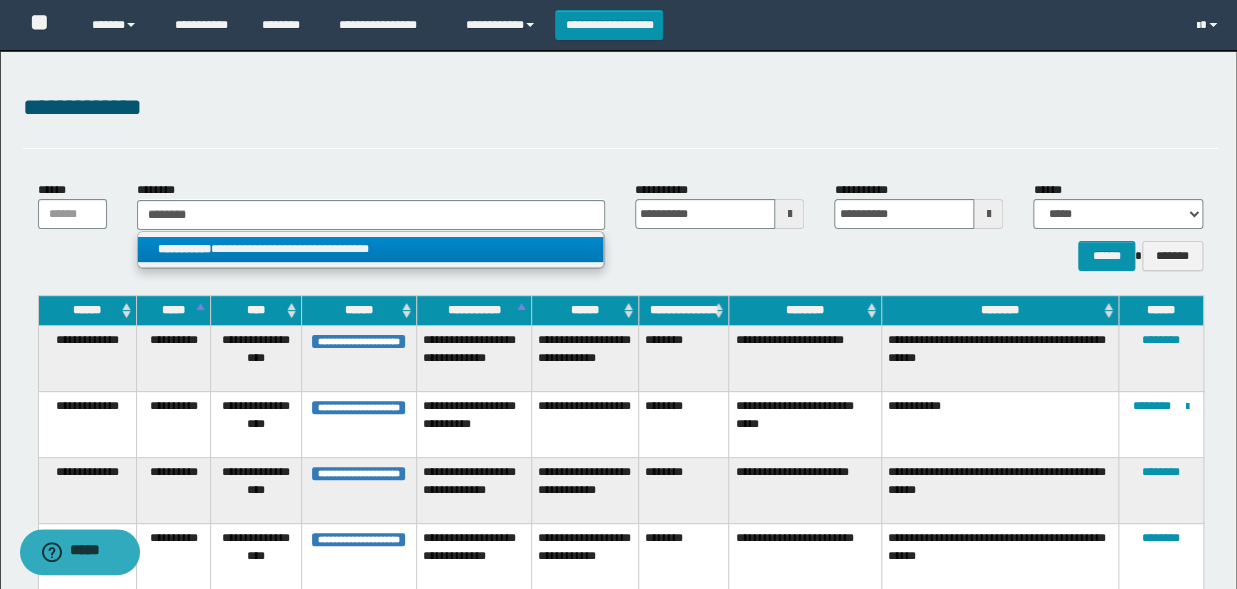 click on "**********" at bounding box center [370, 249] 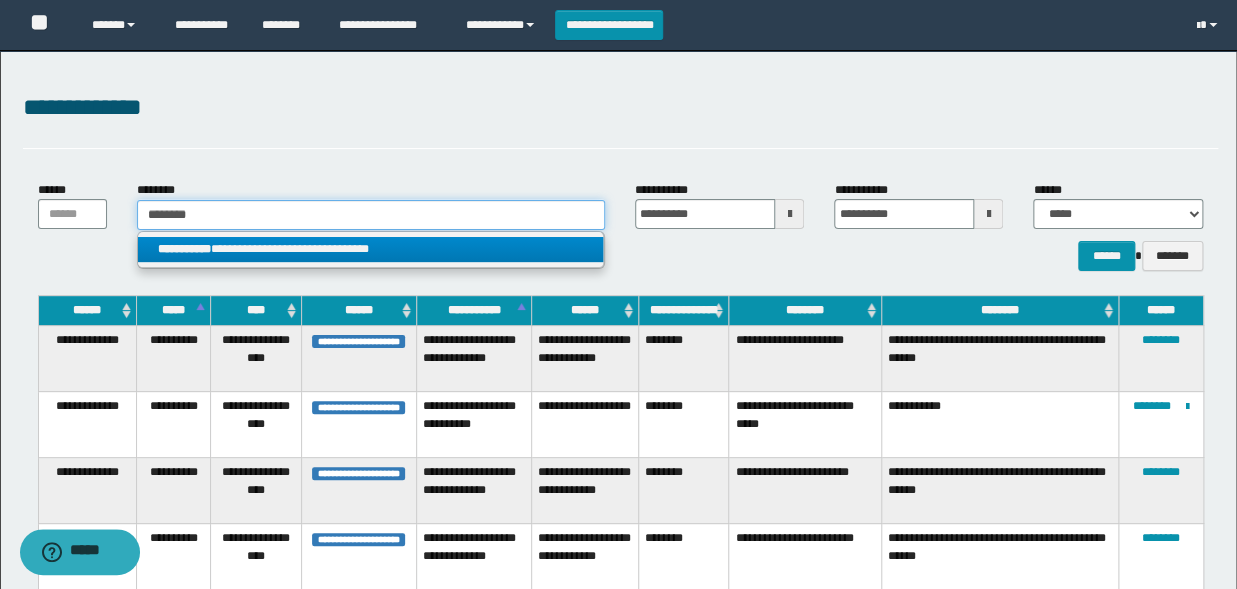 type 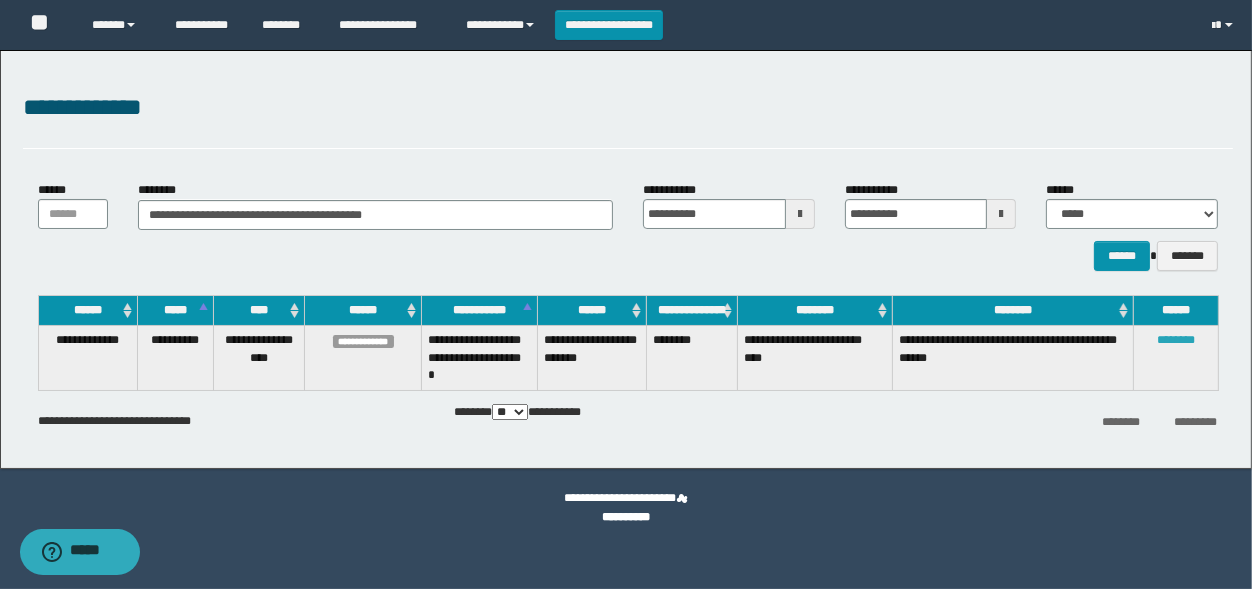 click on "********" at bounding box center [1176, 340] 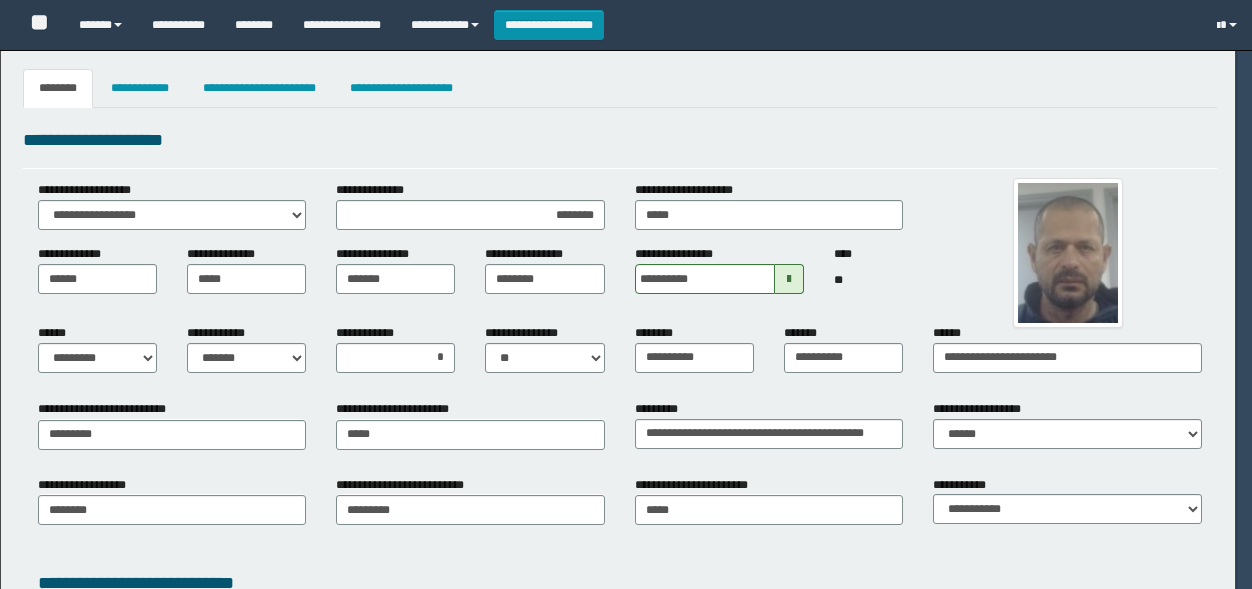 select on "*" 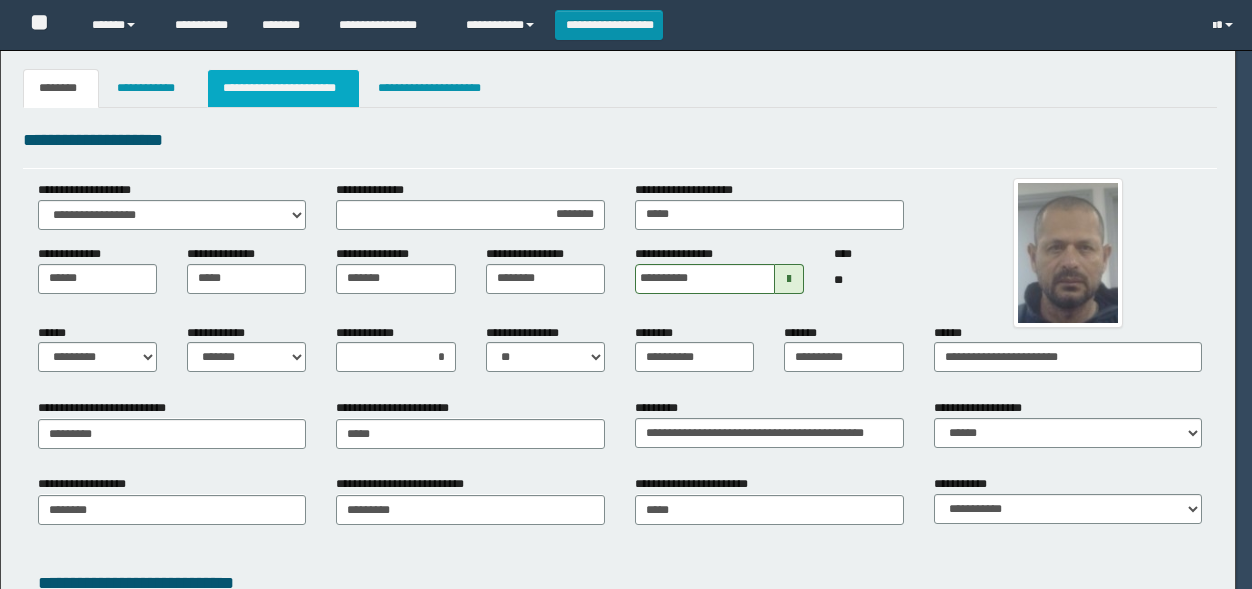 scroll, scrollTop: 0, scrollLeft: 0, axis: both 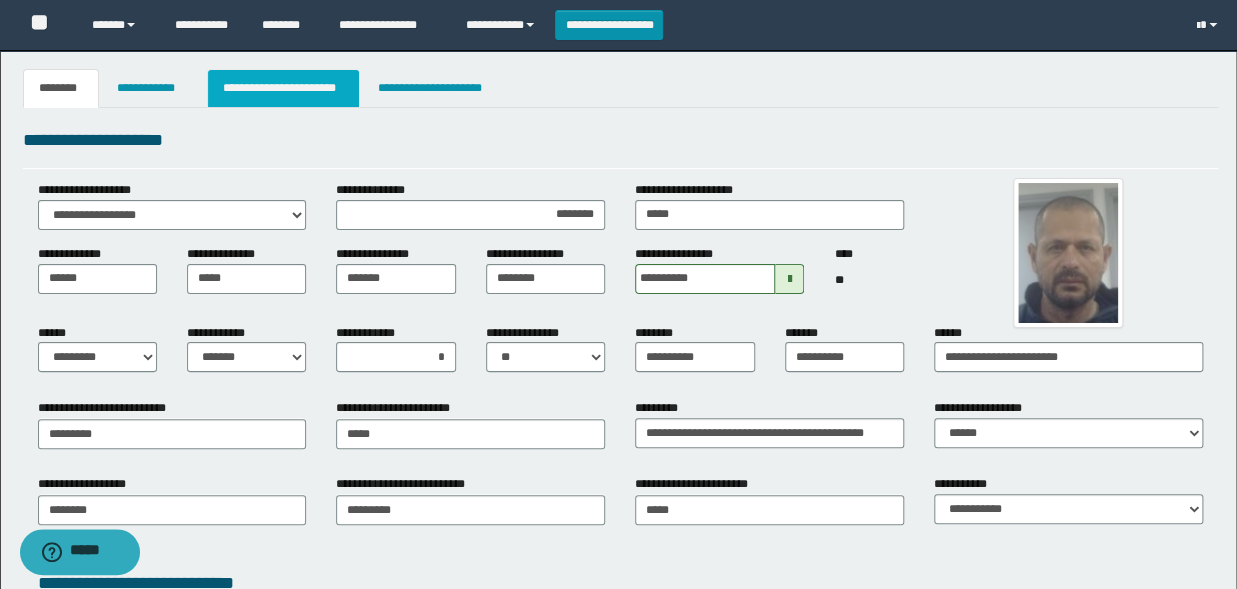 click on "**********" at bounding box center [284, 88] 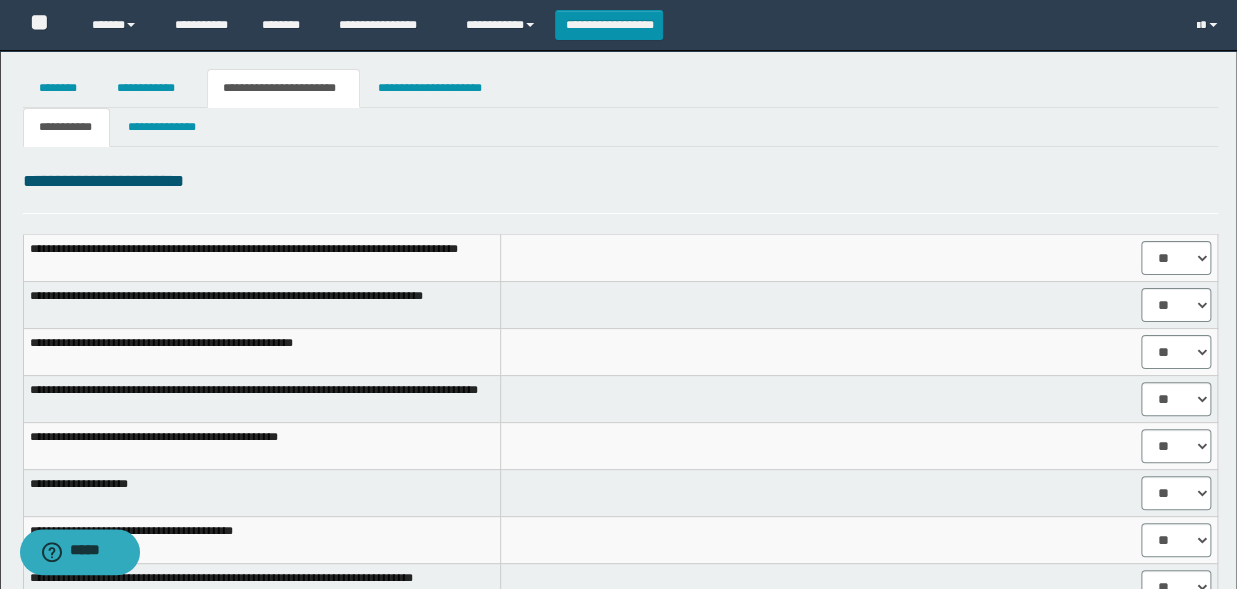 click on "**********" at bounding box center [67, 127] 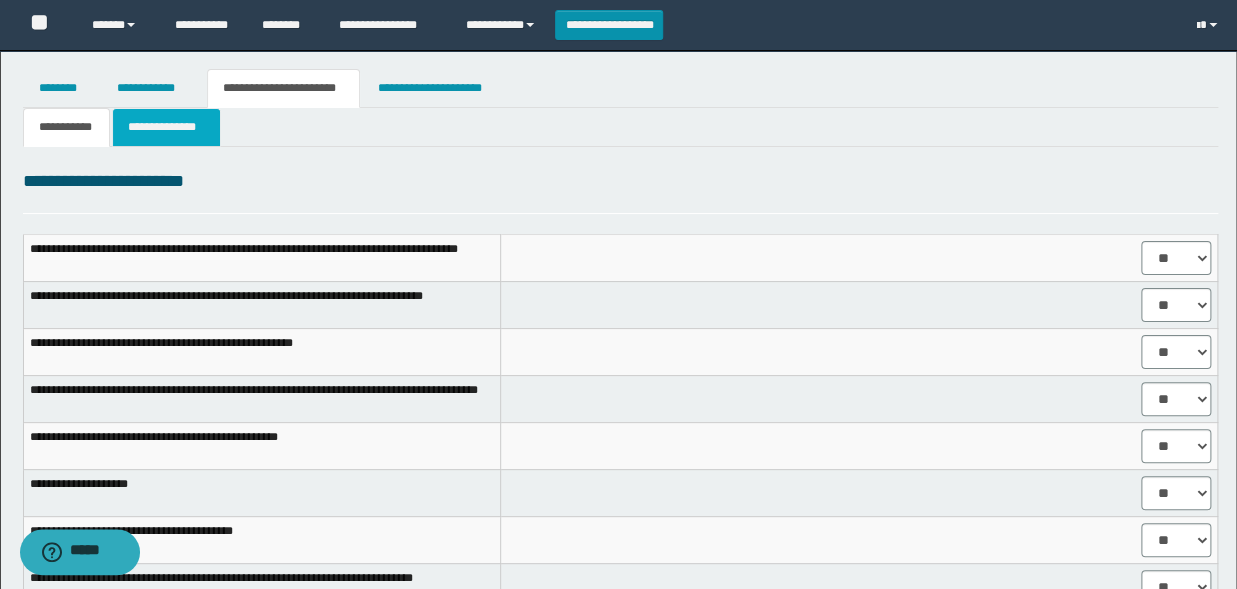click on "**********" at bounding box center [166, 127] 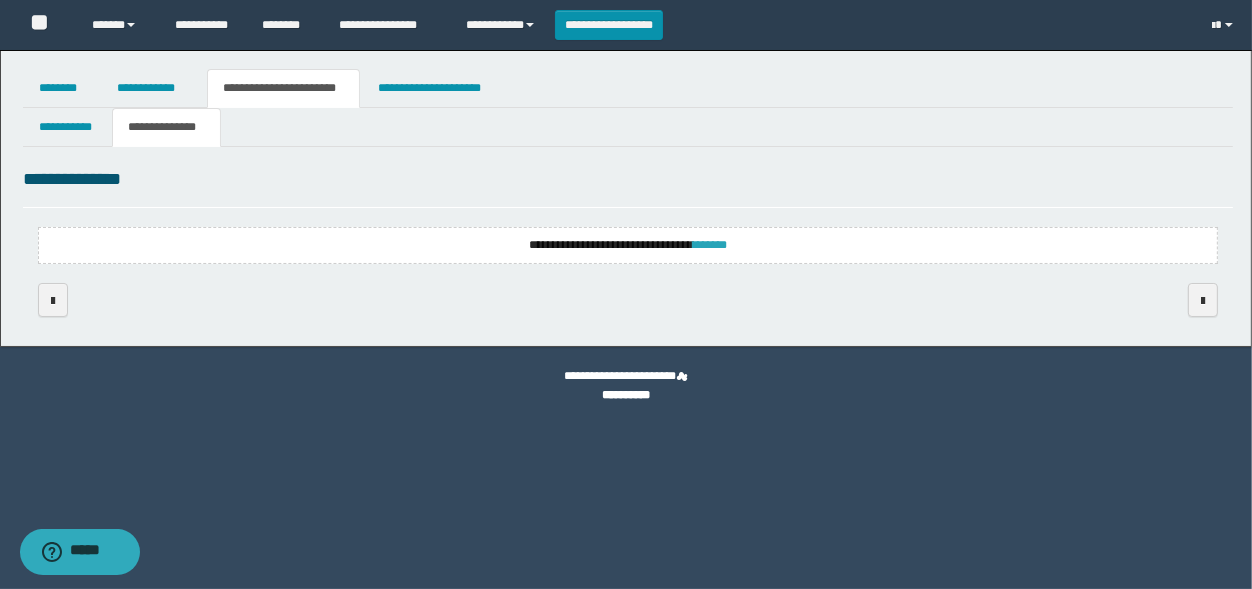 click on "*******" at bounding box center [710, 245] 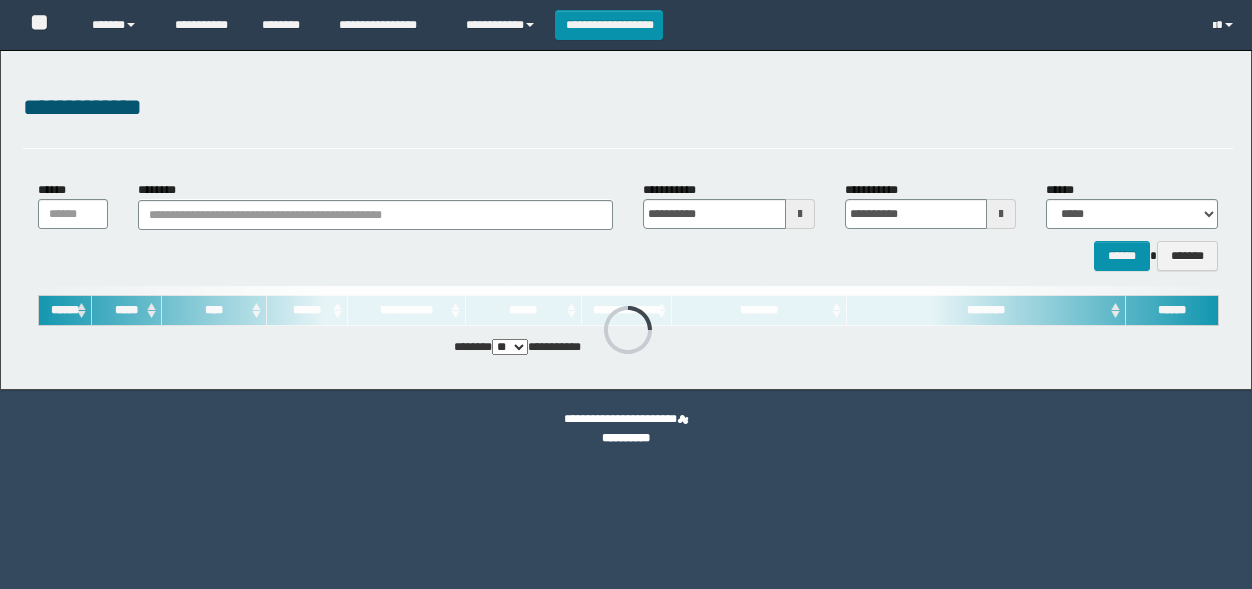 scroll, scrollTop: 0, scrollLeft: 0, axis: both 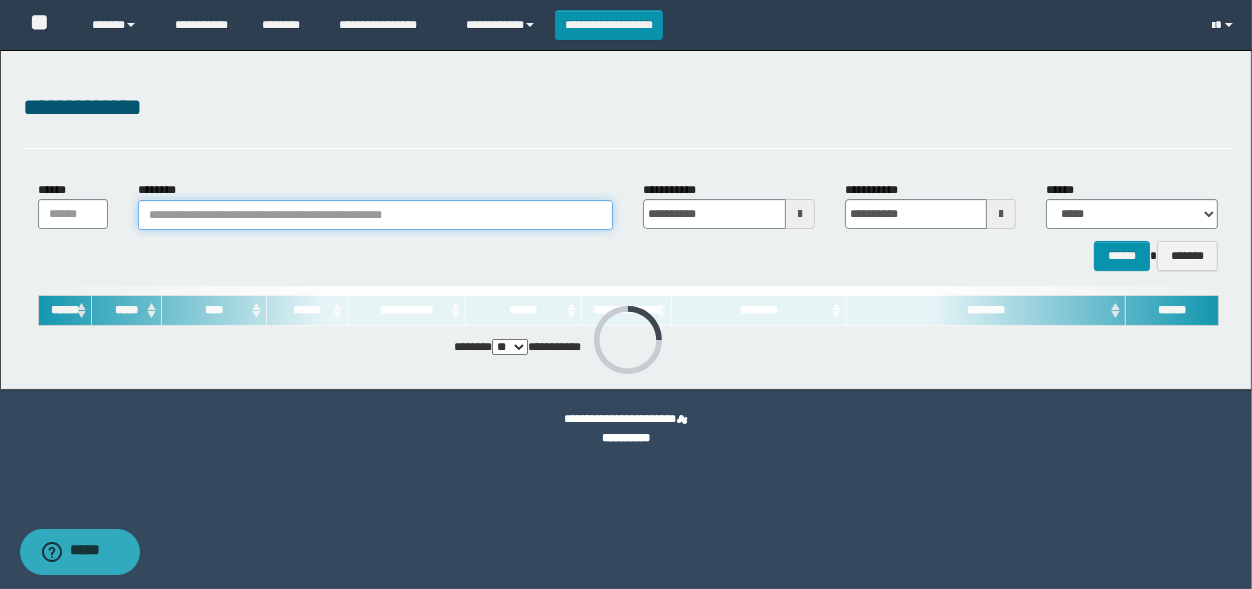 click on "********" at bounding box center (375, 215) 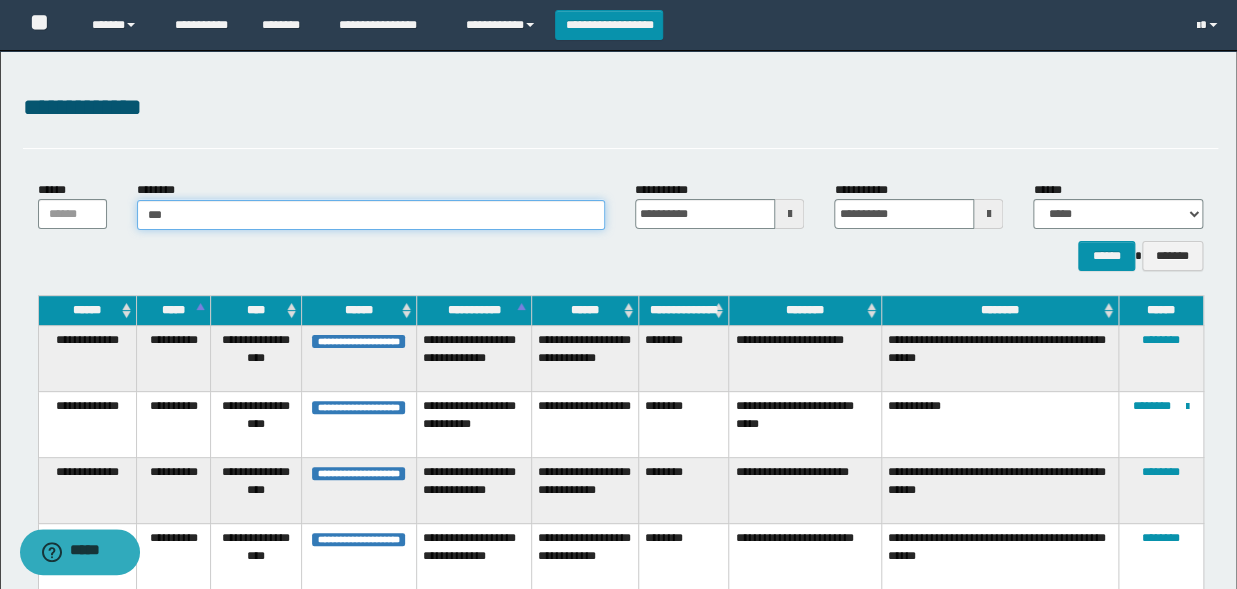 type on "****" 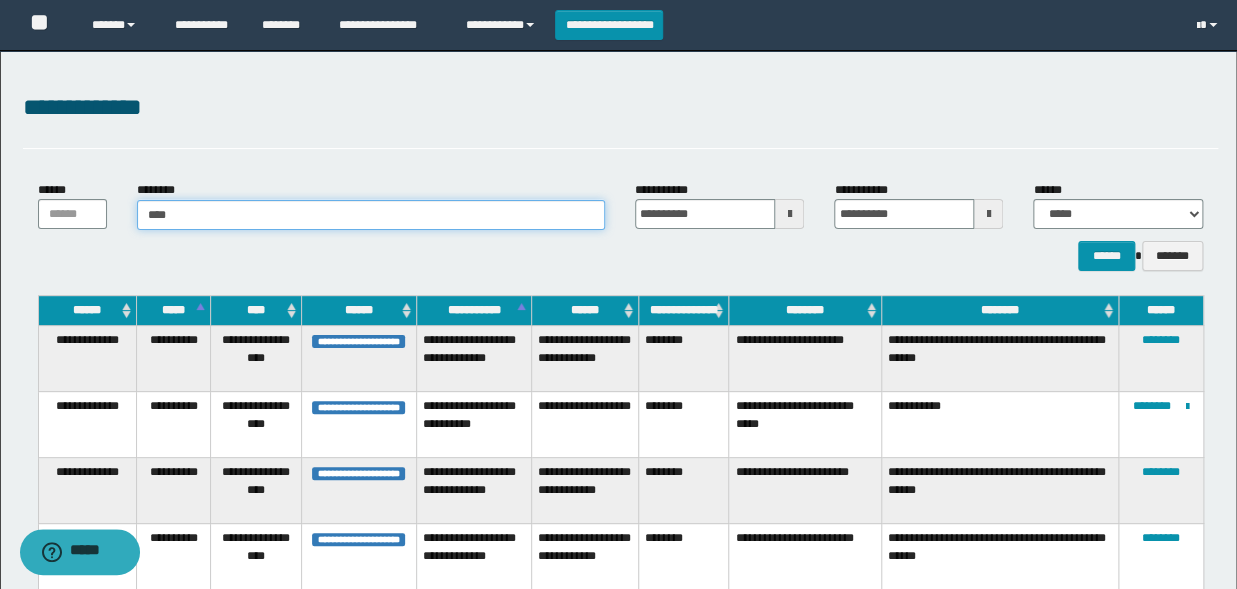 type on "****" 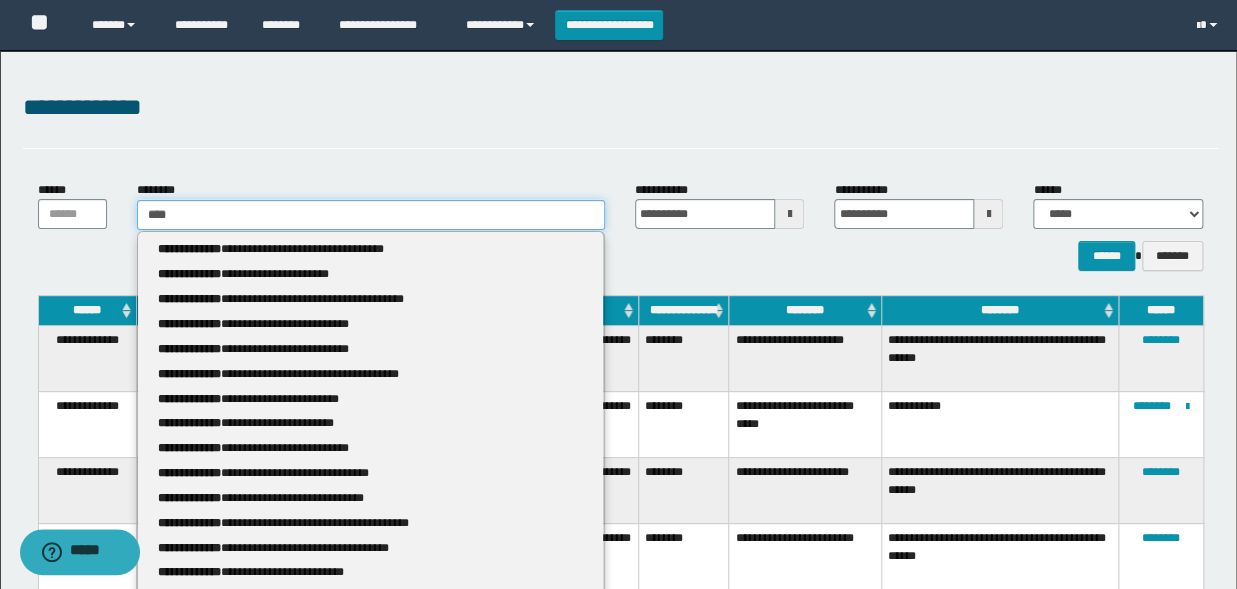 type 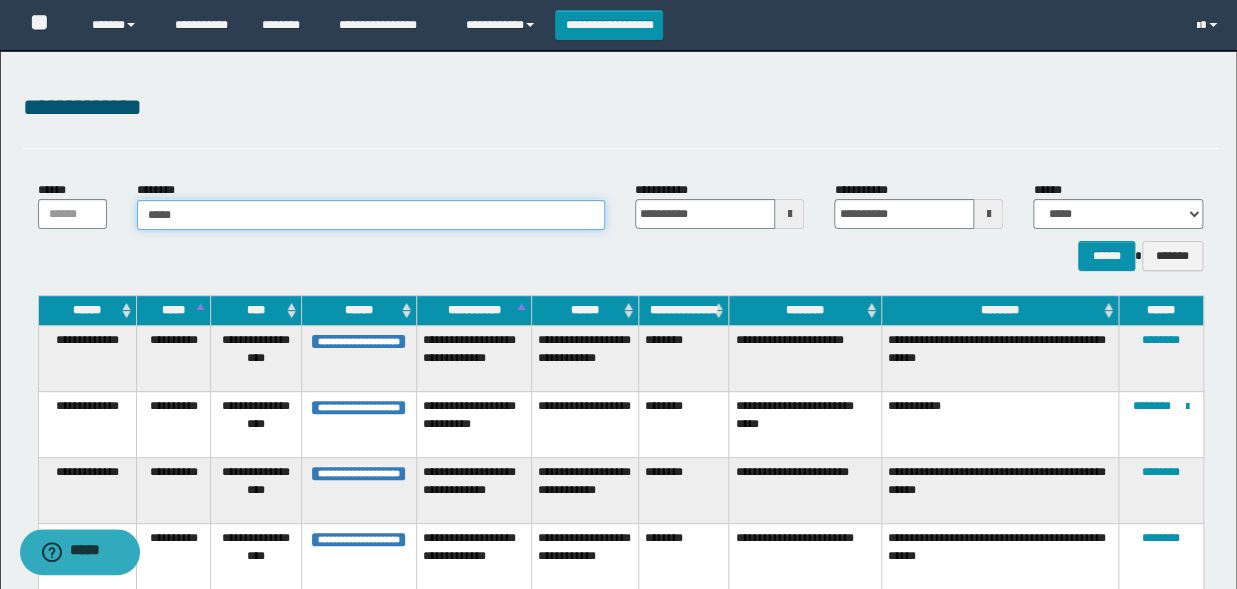 type on "******" 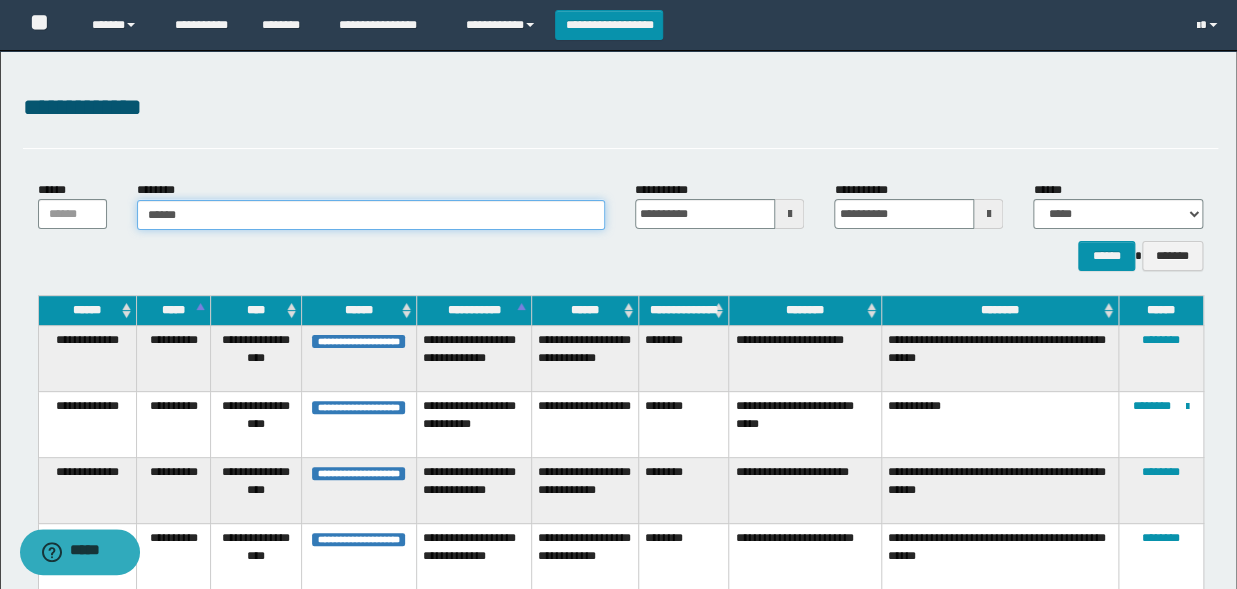 type on "******" 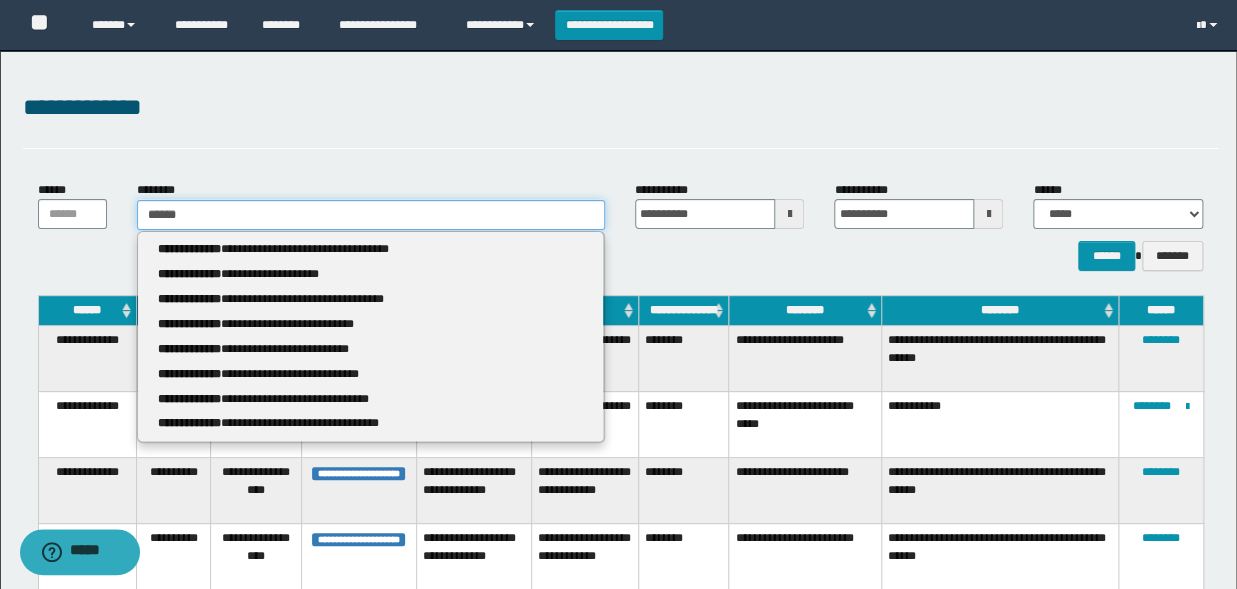 type 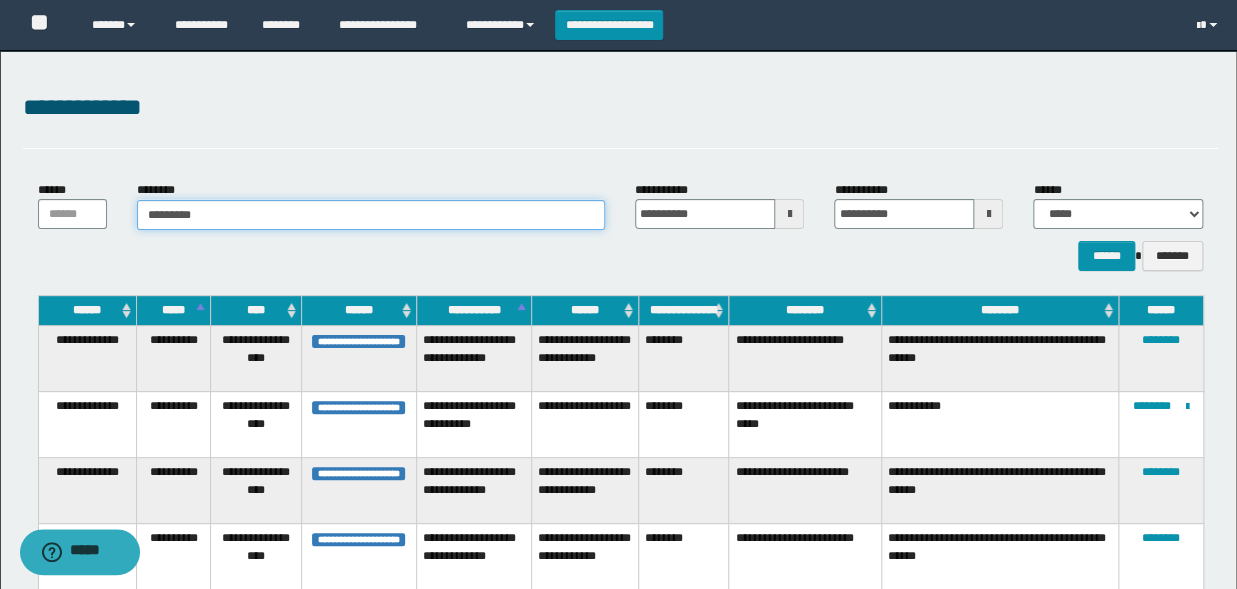 type on "**********" 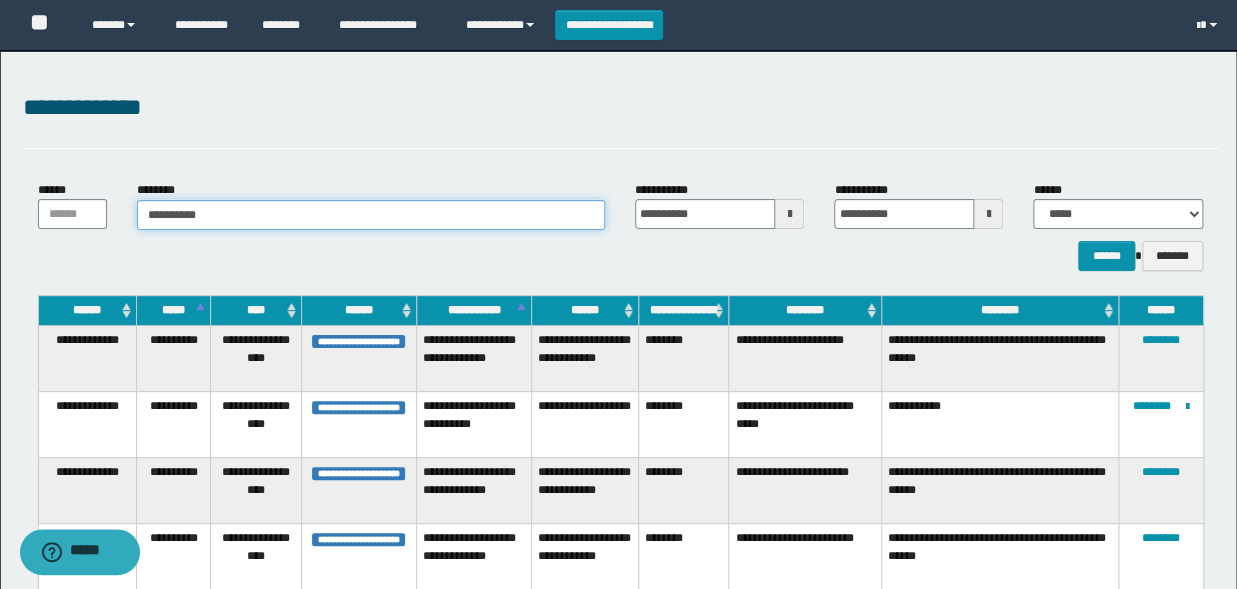 type on "**********" 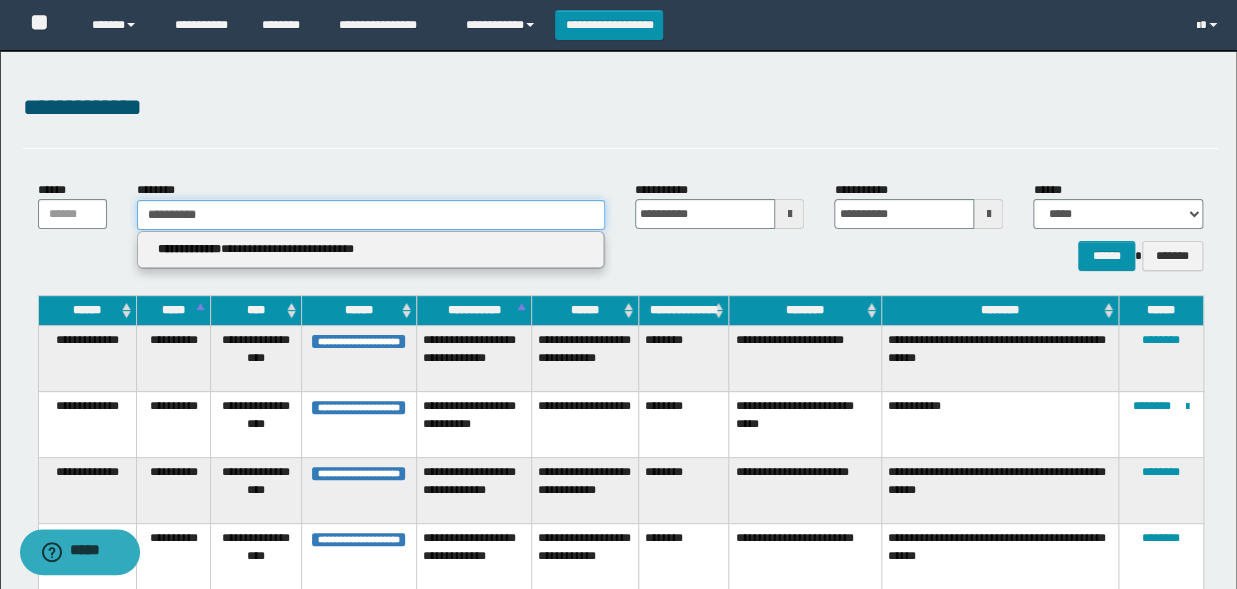 type on "**********" 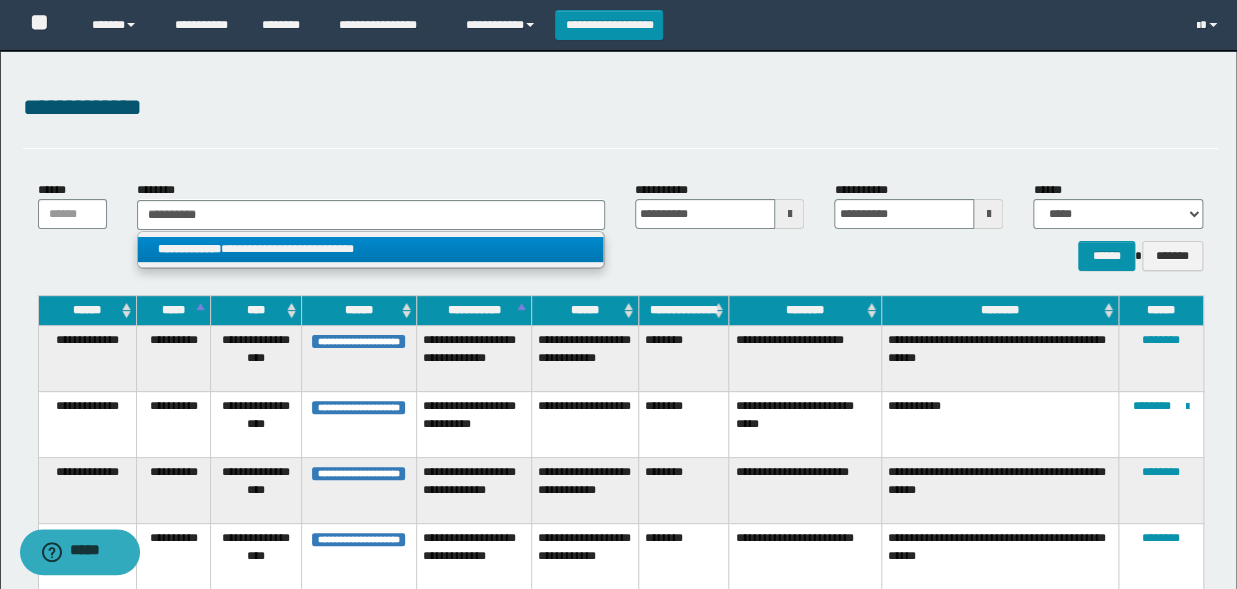 drag, startPoint x: 300, startPoint y: 244, endPoint x: 402, endPoint y: 253, distance: 102.396286 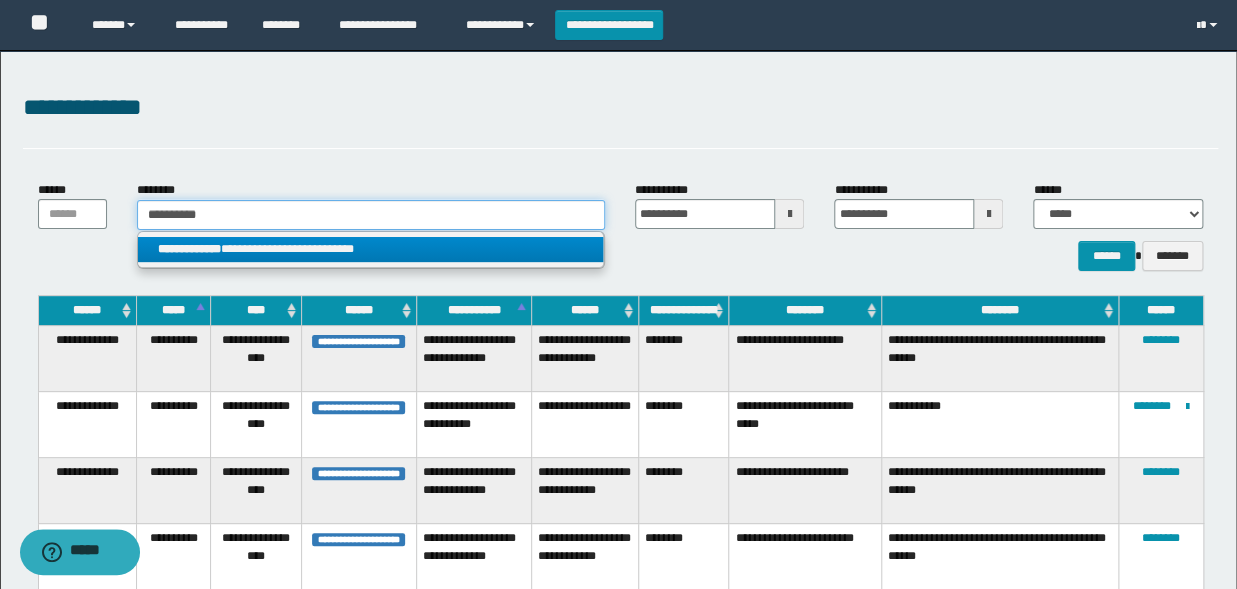 type 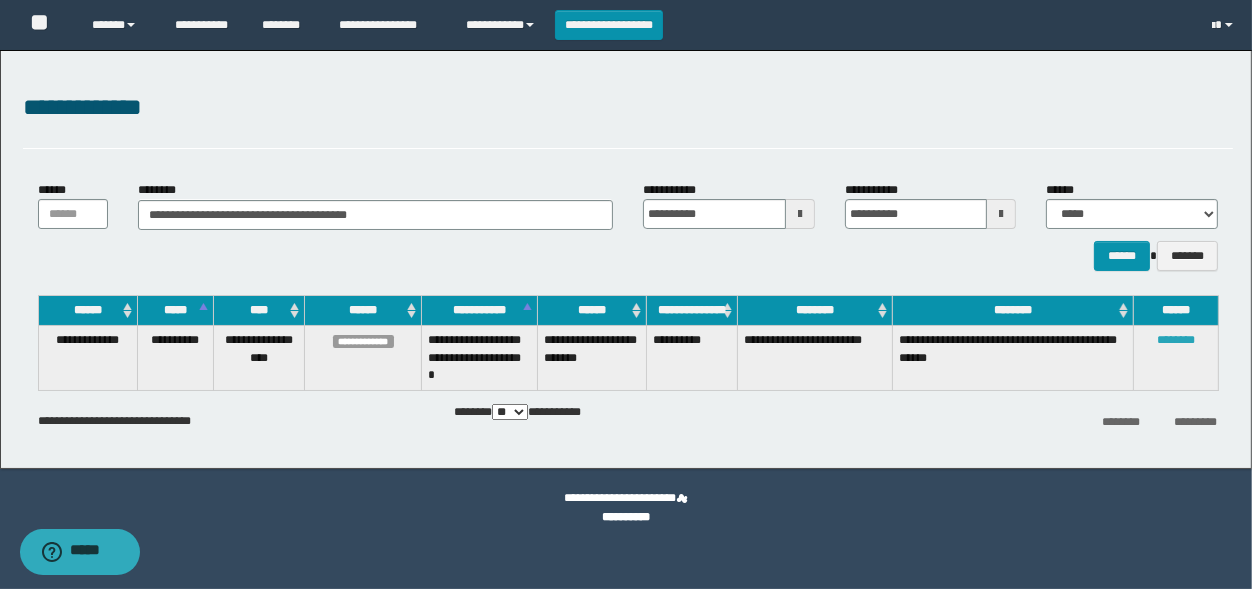 click on "********" at bounding box center [1176, 340] 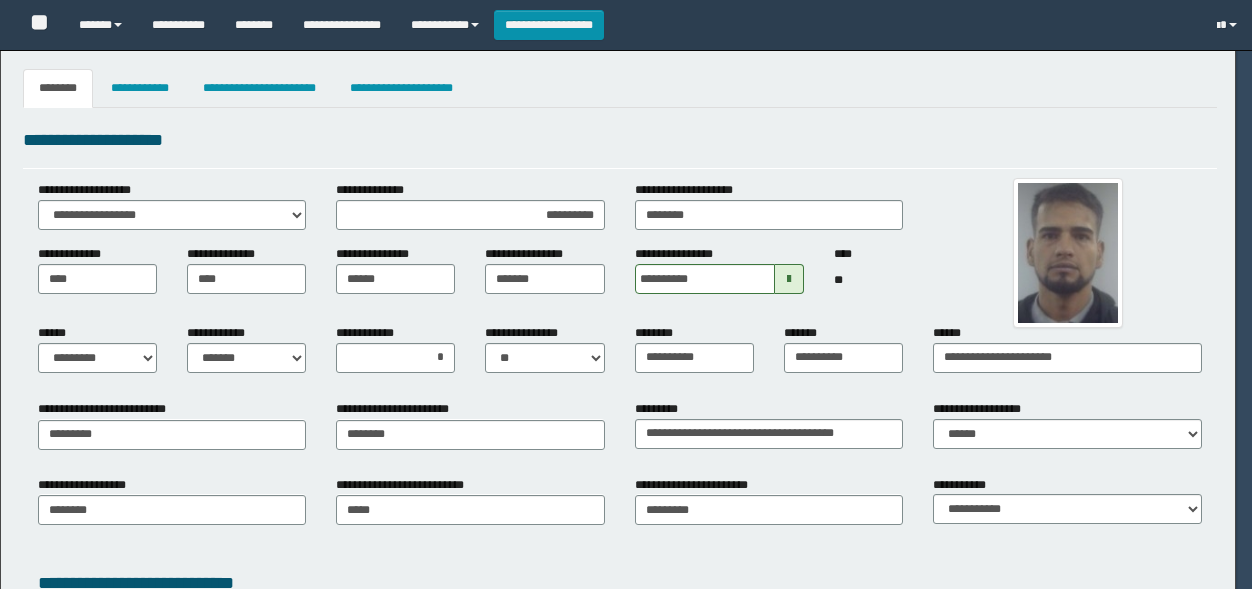 select on "*" 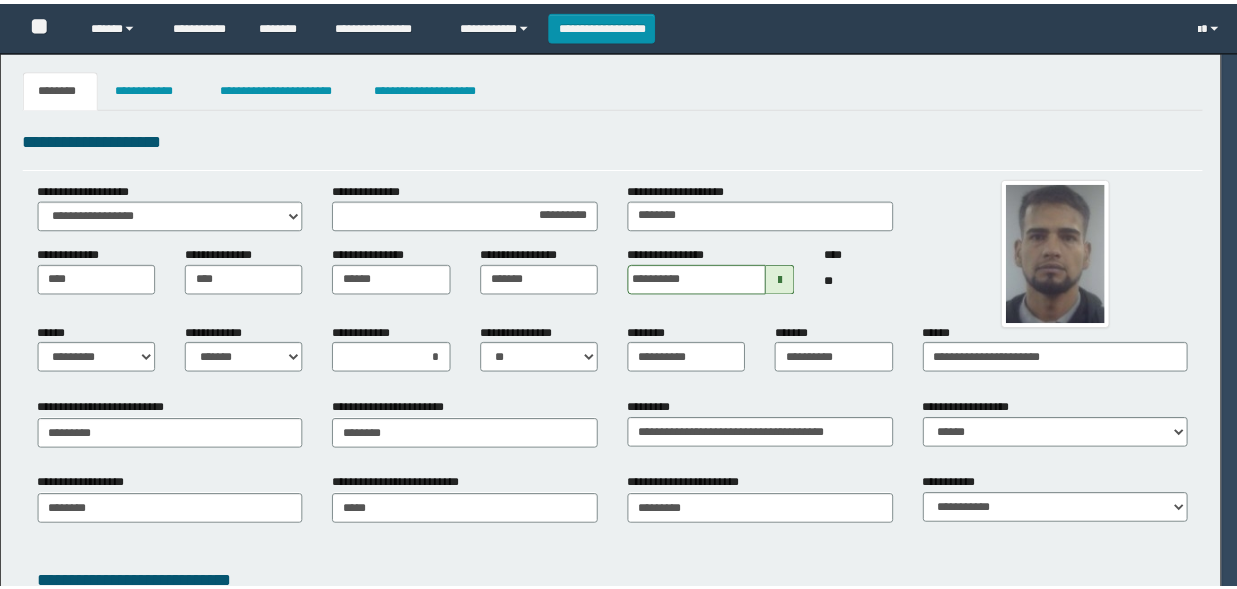 scroll, scrollTop: 0, scrollLeft: 0, axis: both 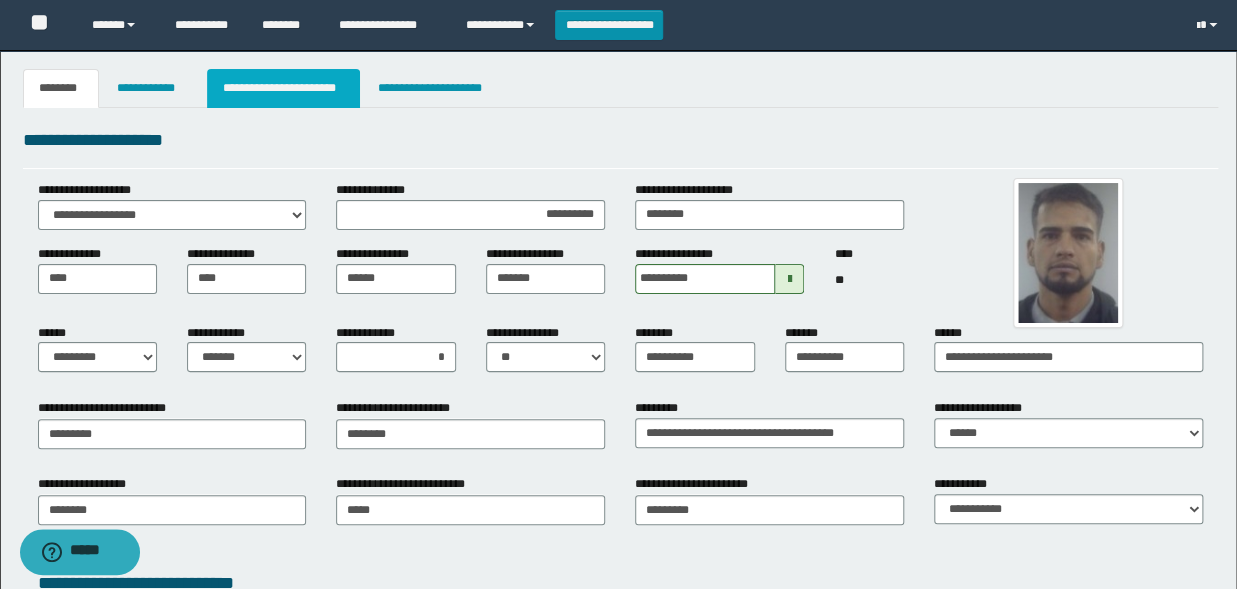 click on "**********" at bounding box center [284, 88] 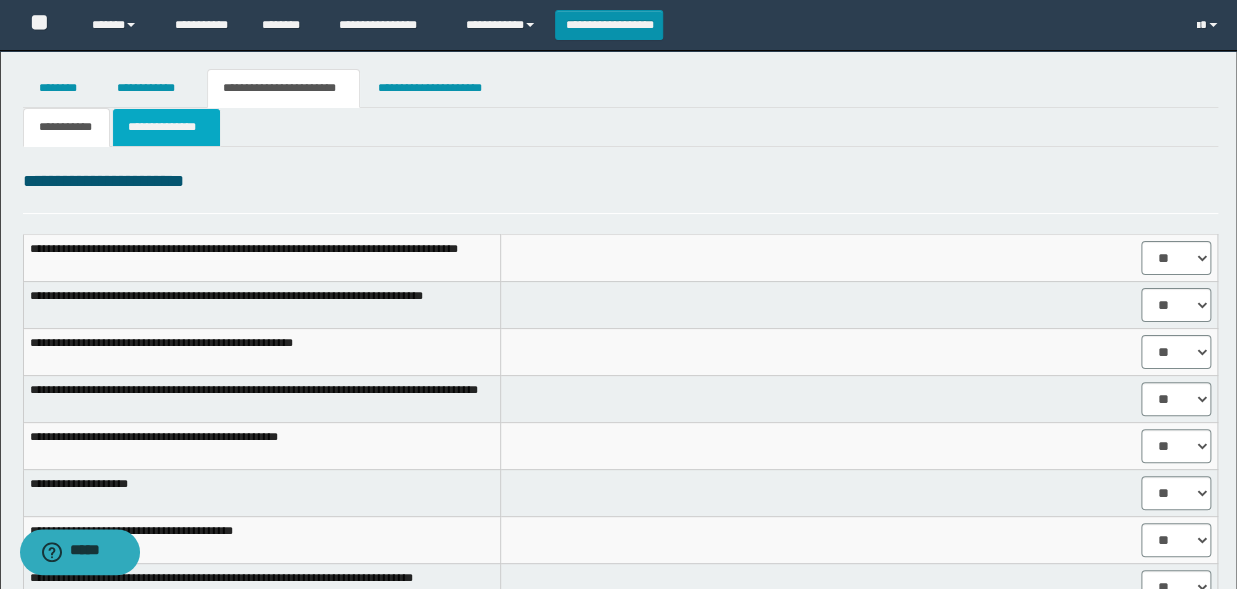 click on "**********" at bounding box center [166, 127] 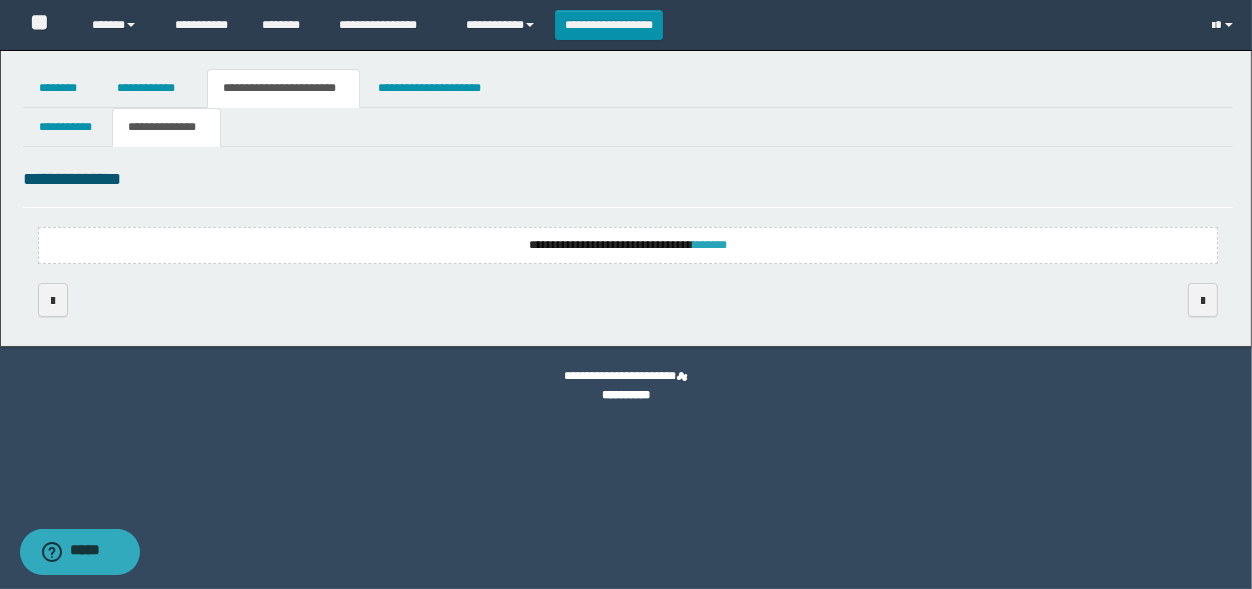 click on "*******" at bounding box center [710, 245] 